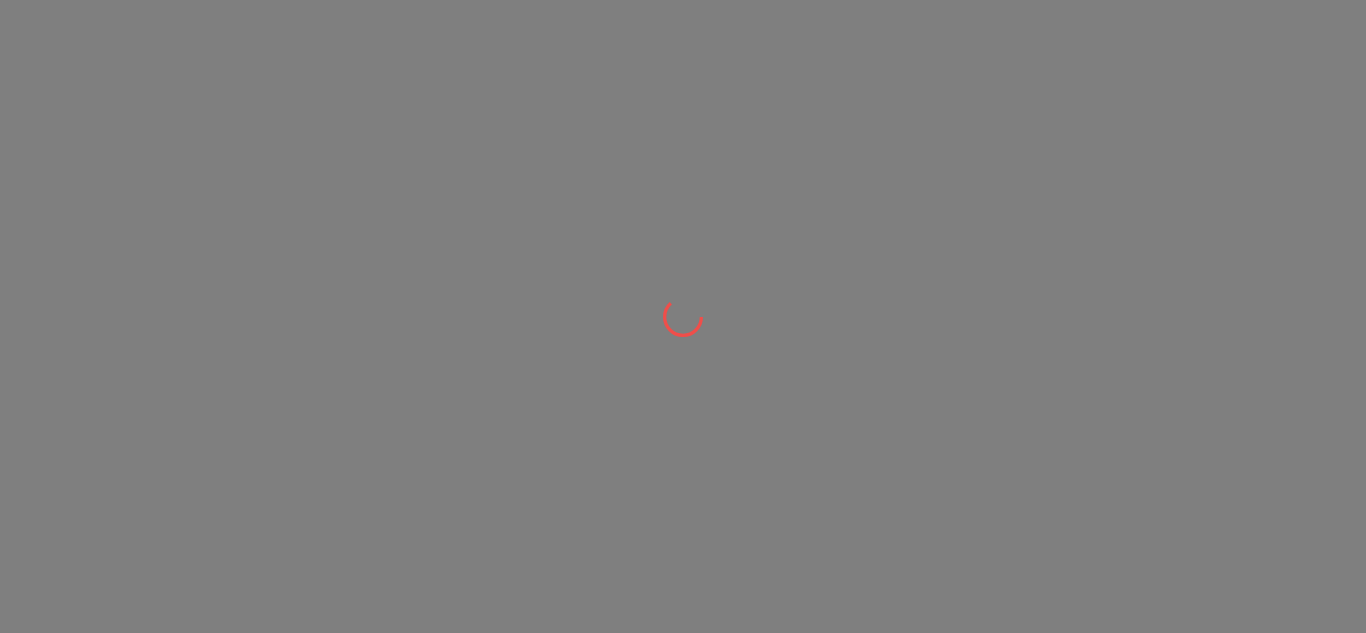 scroll, scrollTop: 0, scrollLeft: 0, axis: both 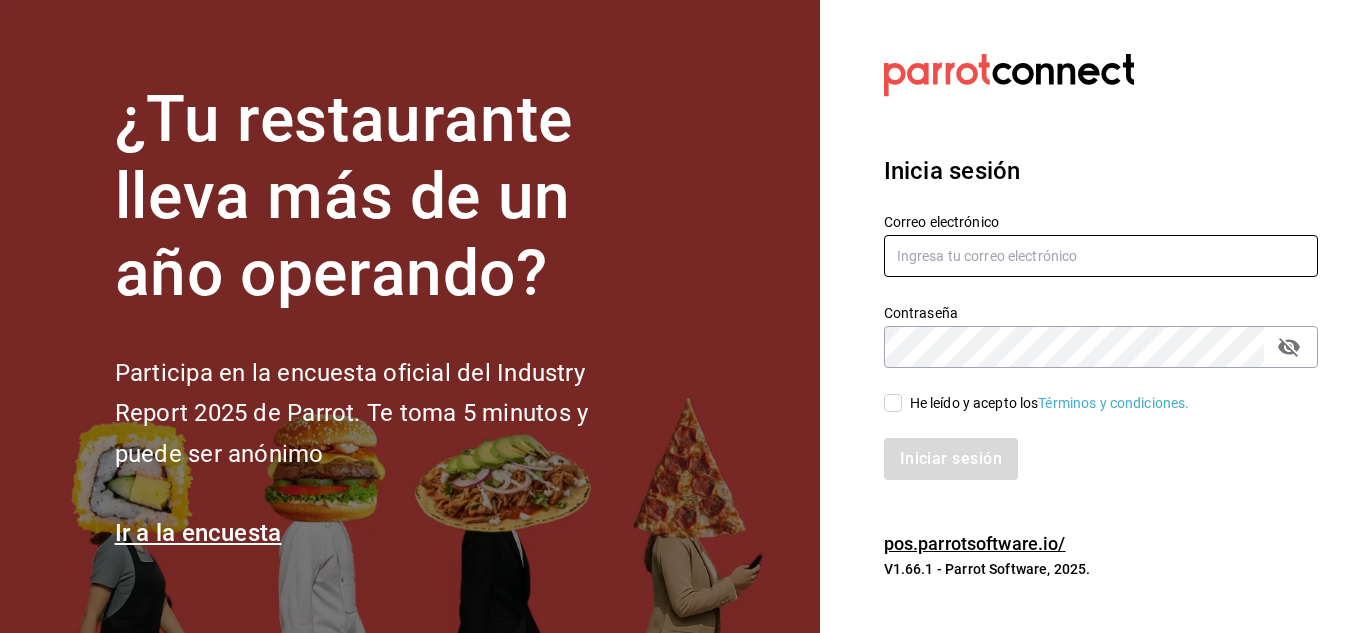 type on "[EMAIL]" 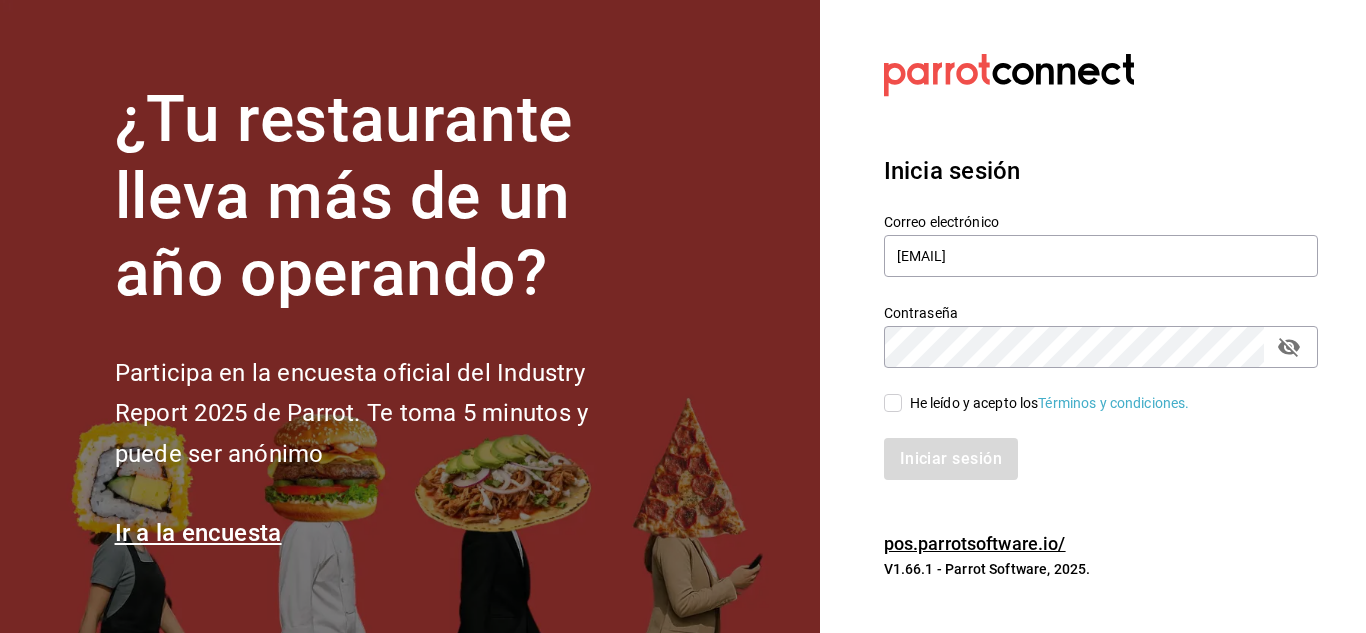 click on "He leído y acepto los  Términos y condiciones." at bounding box center (893, 403) 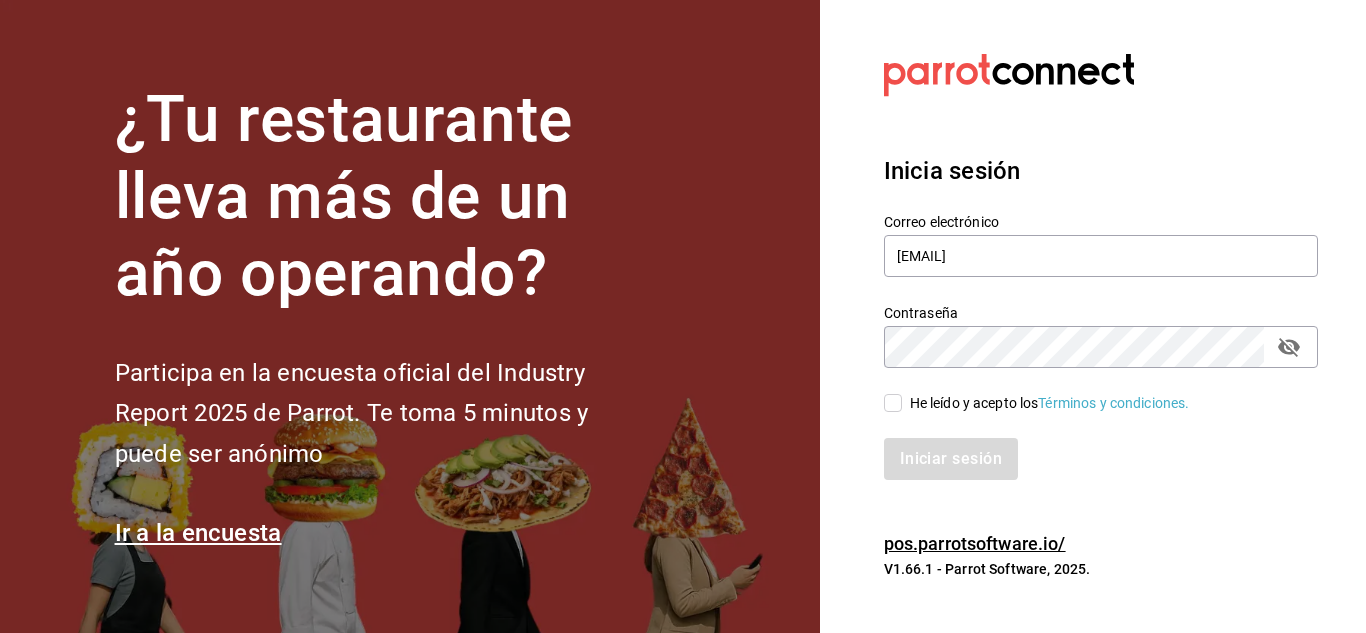 checkbox on "true" 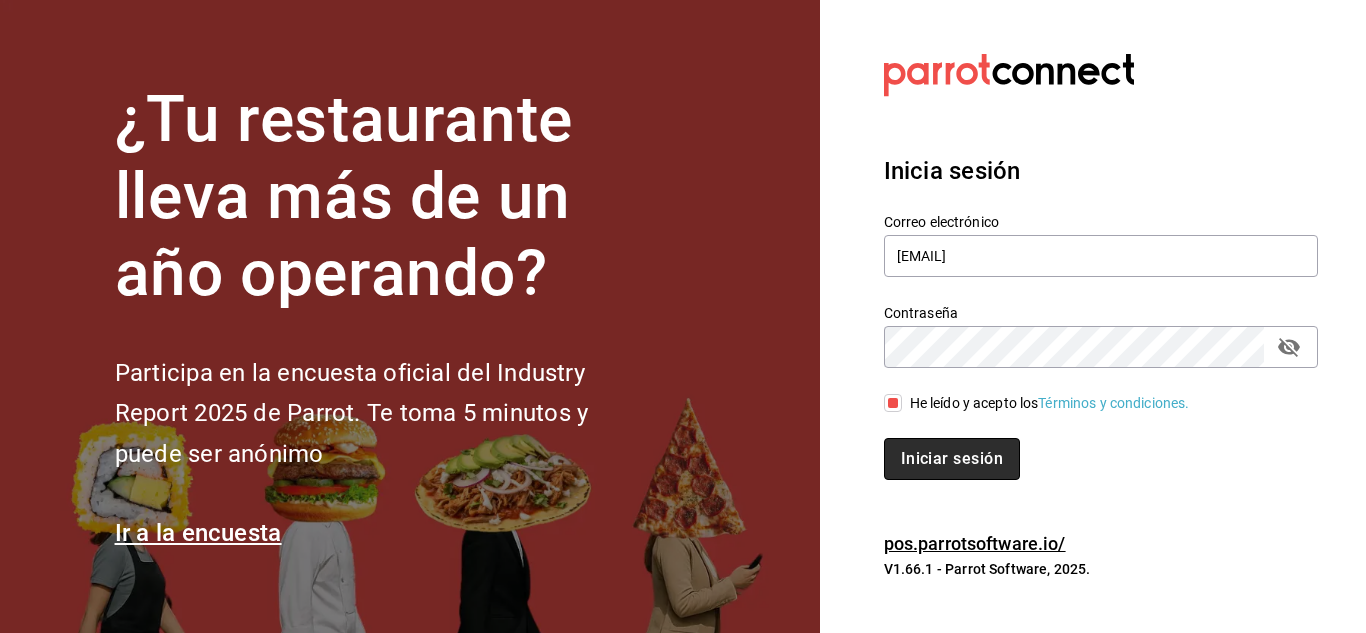 click on "Iniciar sesión" at bounding box center [952, 459] 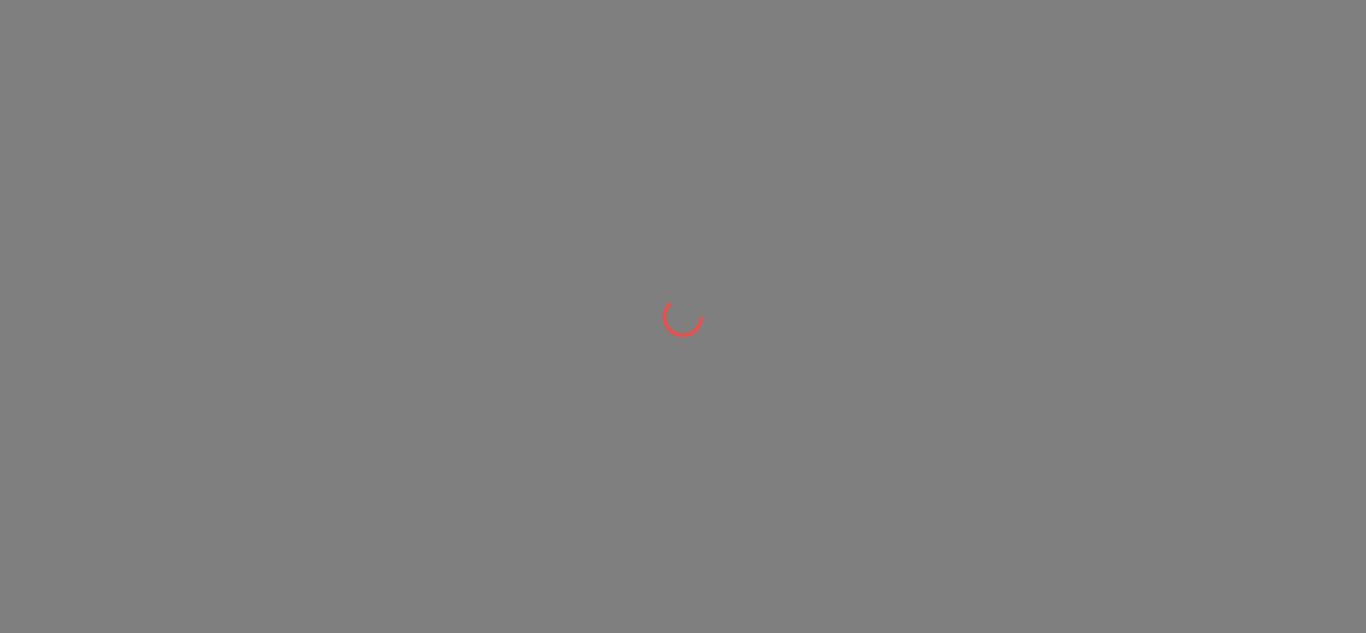 scroll, scrollTop: 0, scrollLeft: 0, axis: both 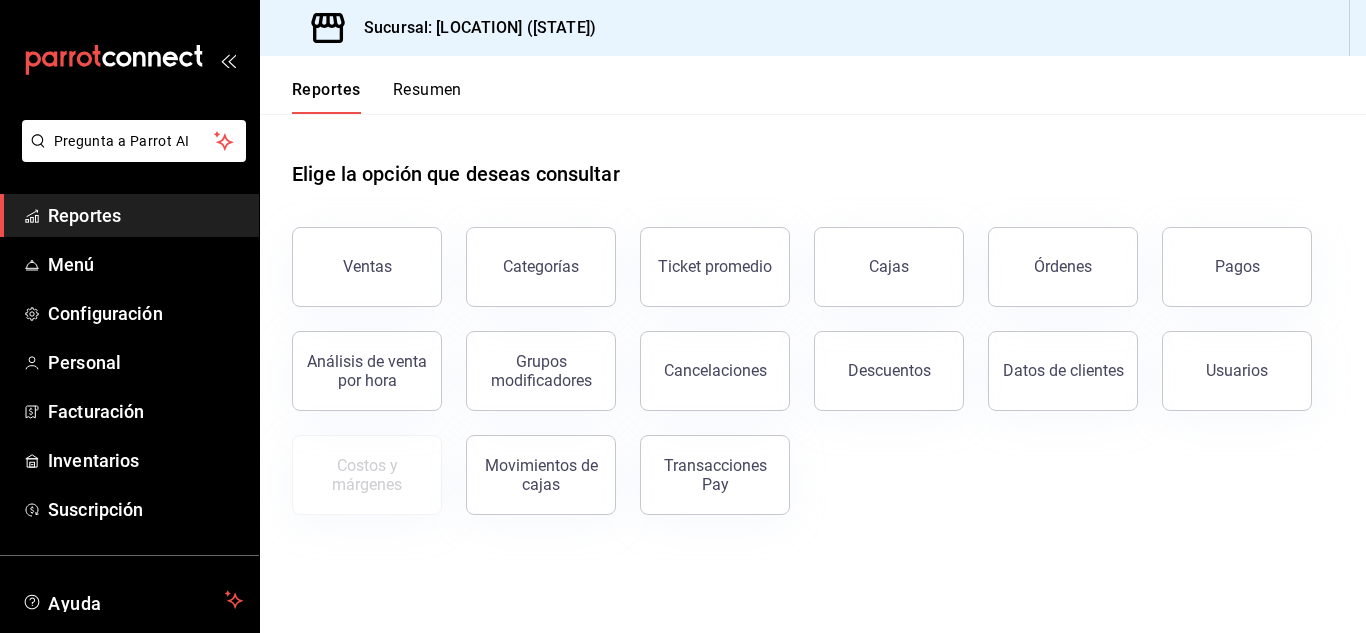 click 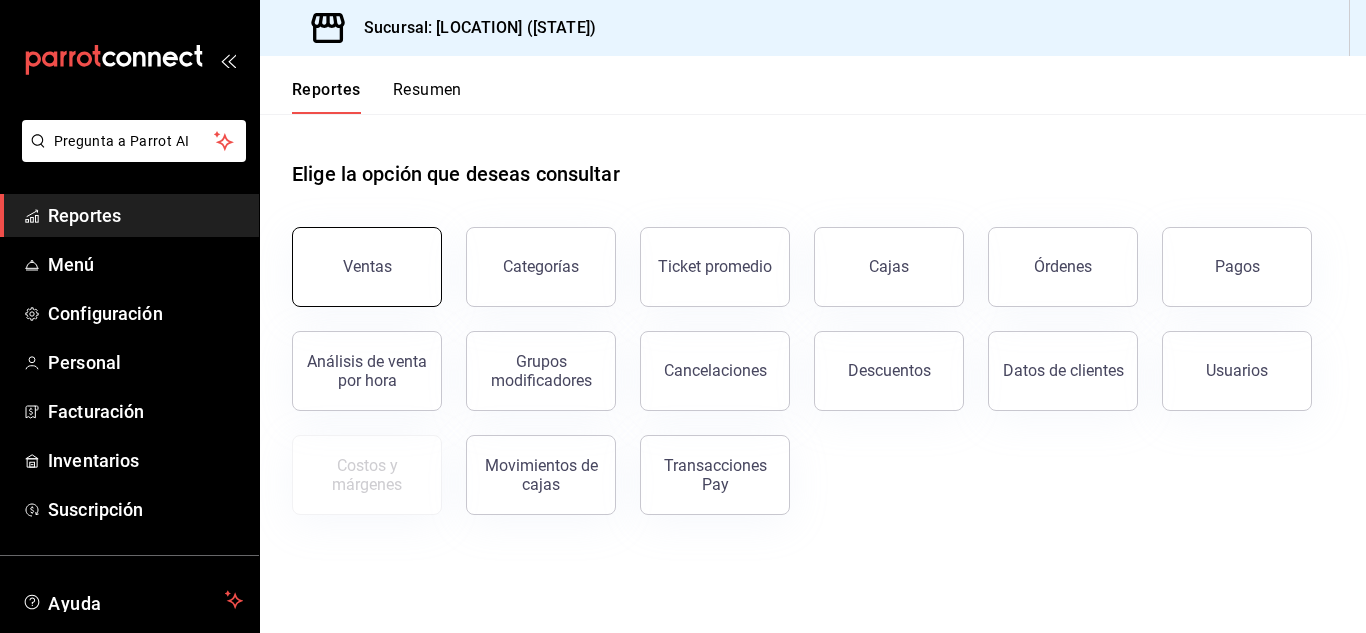 click on "Ventas" at bounding box center (367, 267) 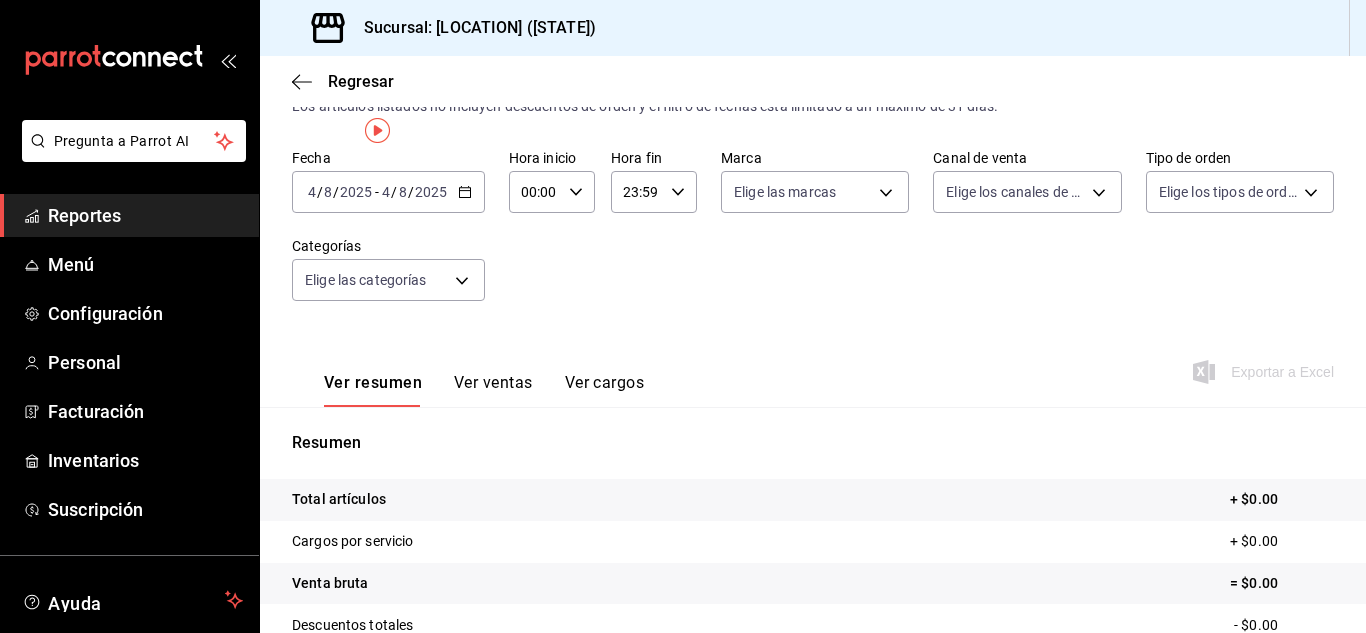 scroll, scrollTop: 0, scrollLeft: 0, axis: both 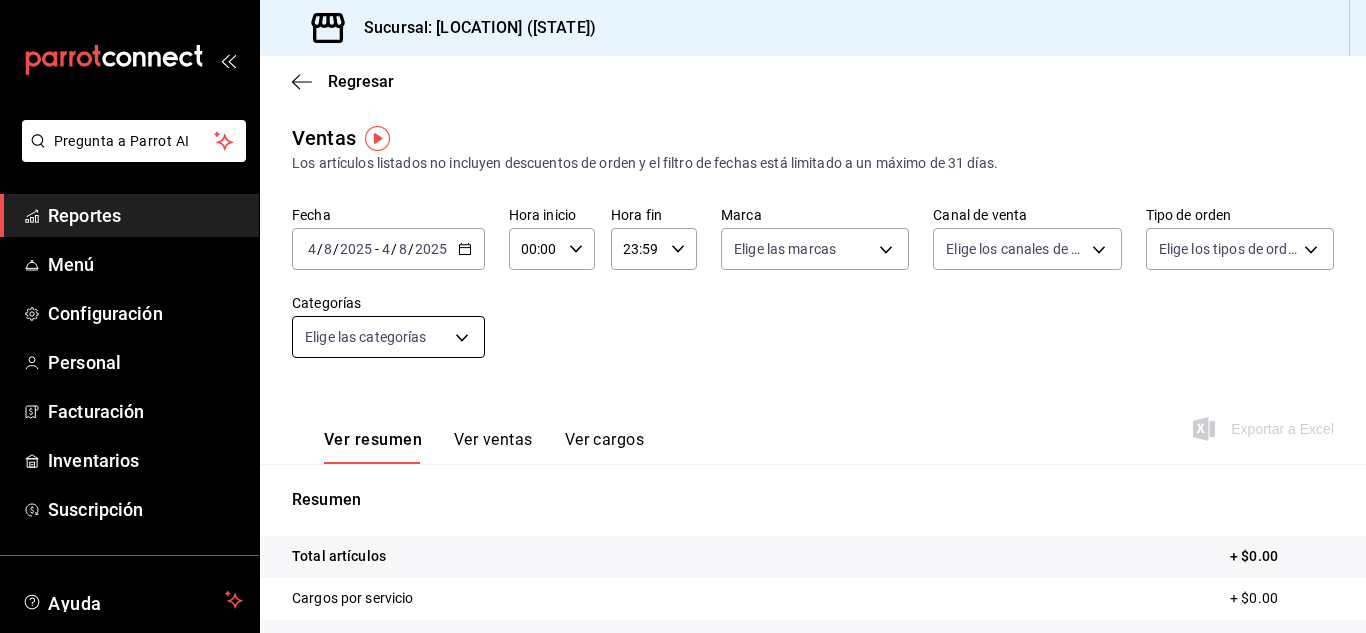 click on "Pregunta a Parrot AI Reportes   Menú   Configuración   Personal   Facturación   Inventarios   Suscripción   Ayuda Recomienda Parrot   Miguel Ángel Del Toro Varela   Sugerir nueva función   Sucursal: Toro Toro (VERACRUZ) Regresar Ventas Los artículos listados no incluyen descuentos de orden y el filtro de fechas está limitado a un máximo de 31 días. Fecha 2025-08-04 4 / 8 / 2025 - 2025-08-04 4 / 8 / 2025 Hora inicio 00:00 Hora inicio Hora fin 23:59 Hora fin Marca Elige las marcas Canal de venta Elige los canales de venta Tipo de orden Elige los tipos de orden Categorías Elige las categorías Ver resumen Ver ventas Ver cargos Exportar a Excel Resumen Total artículos + $0.00 Cargos por servicio + $0.00 Venta bruta = $0.00 Descuentos totales - $0.00 Certificados de regalo - $0.00 Venta total = $0.00 Impuestos - $0.00 Venta neta = $0.00 GANA 1 MES GRATIS EN TU SUSCRIPCIÓN AQUÍ Ver video tutorial Ir a video Pregunta a Parrot AI Reportes   Menú   Configuración   Personal   Facturación   Inventarios" at bounding box center (683, 316) 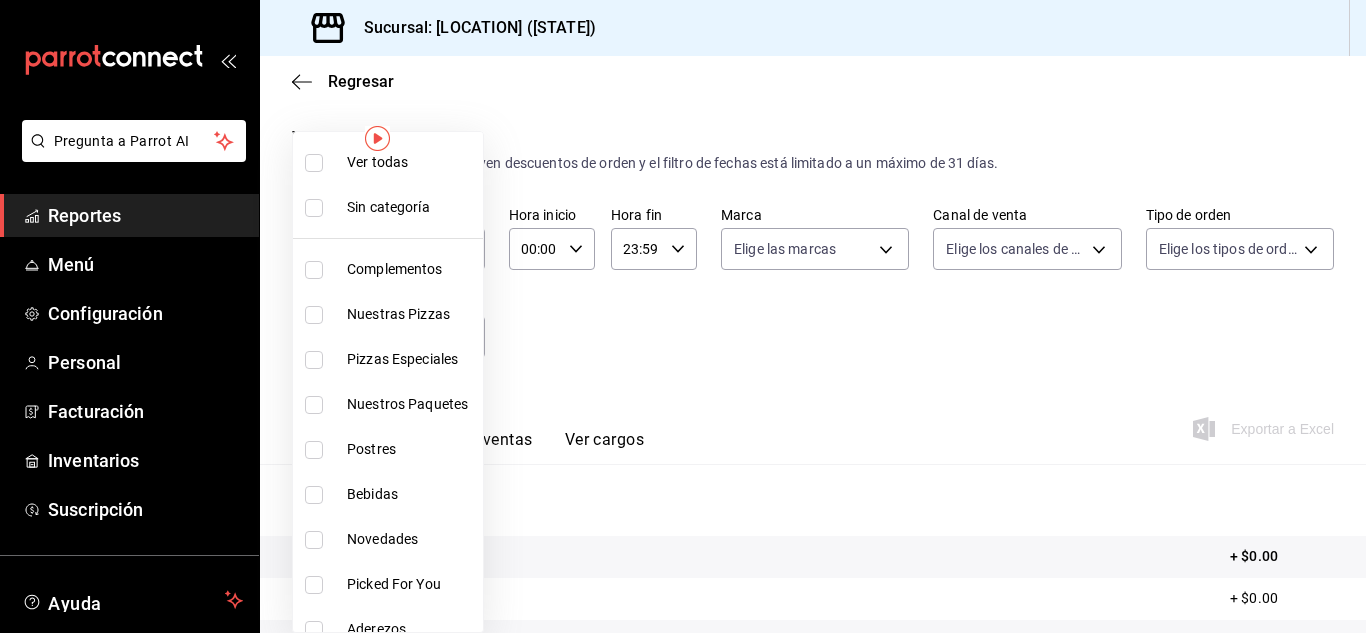 click at bounding box center [683, 316] 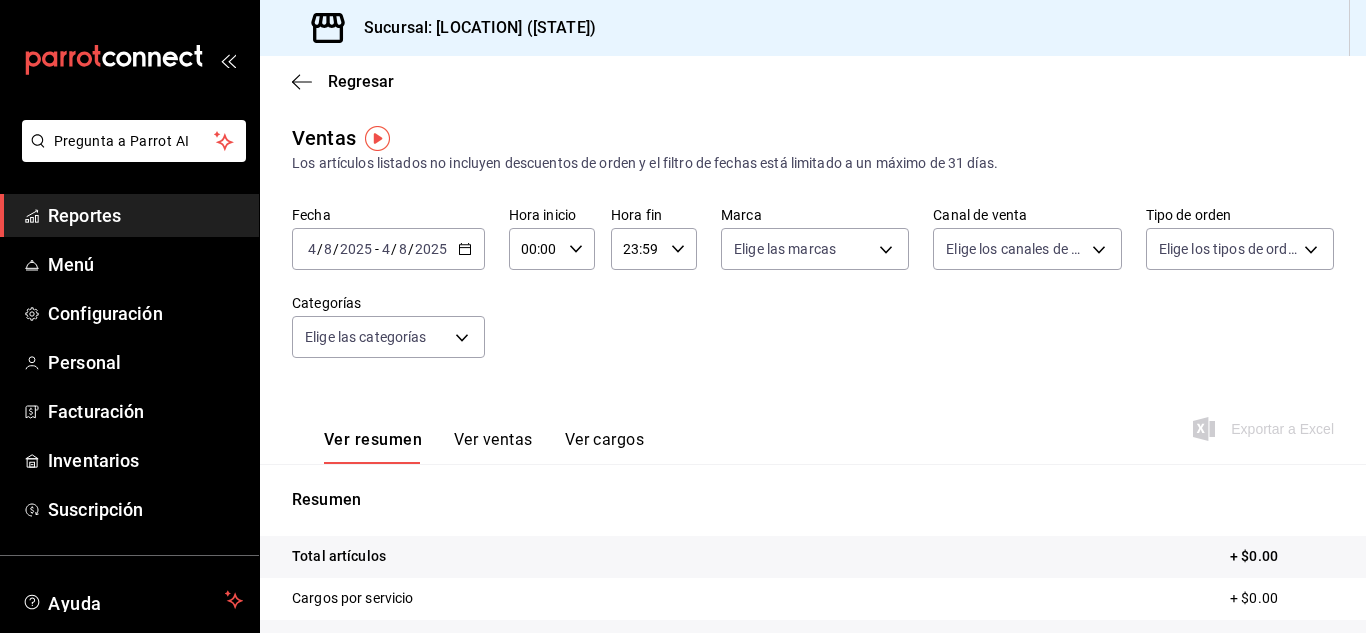 click on "2025-08-04 4 / 8 / 2025 - 2025-08-04 4 / 8 / 2025" at bounding box center (388, 249) 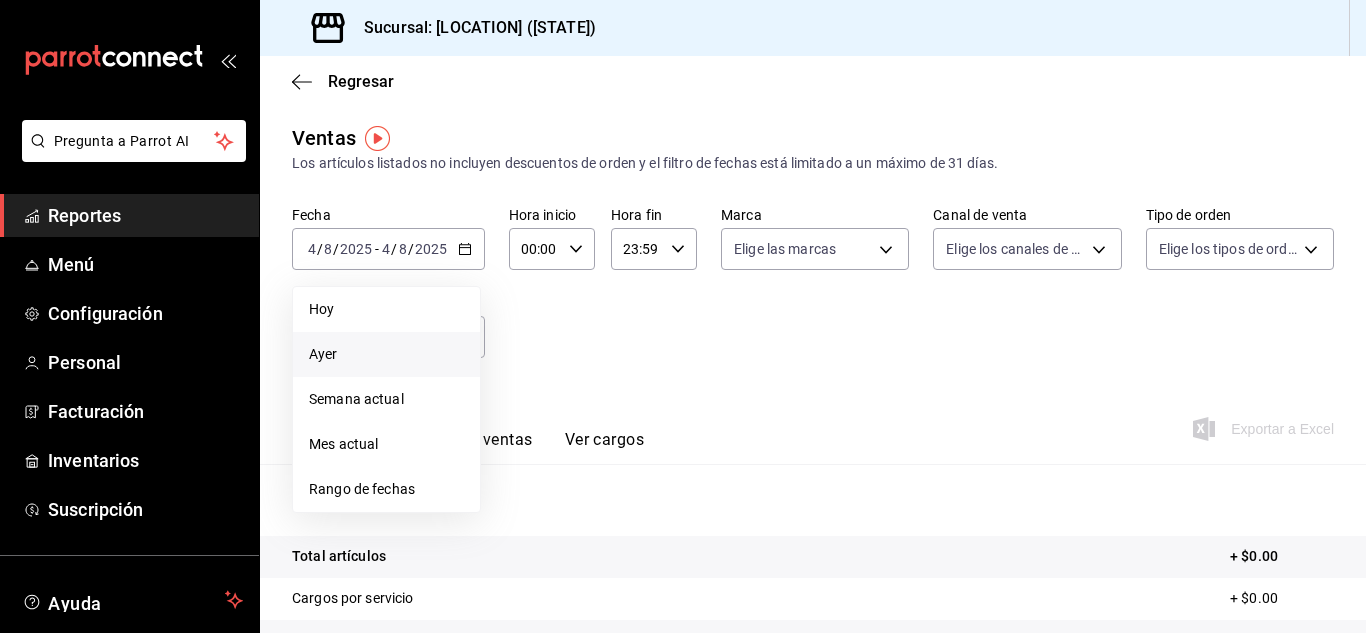 click on "Ayer" at bounding box center [386, 354] 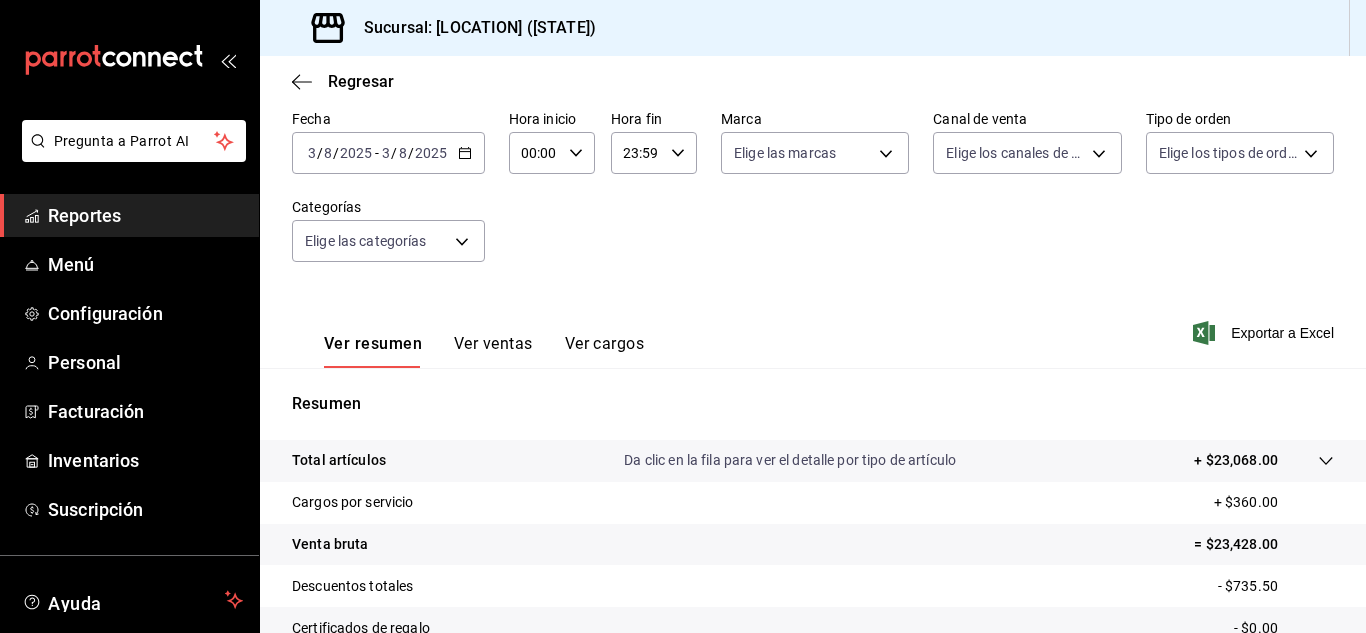 scroll, scrollTop: 100, scrollLeft: 0, axis: vertical 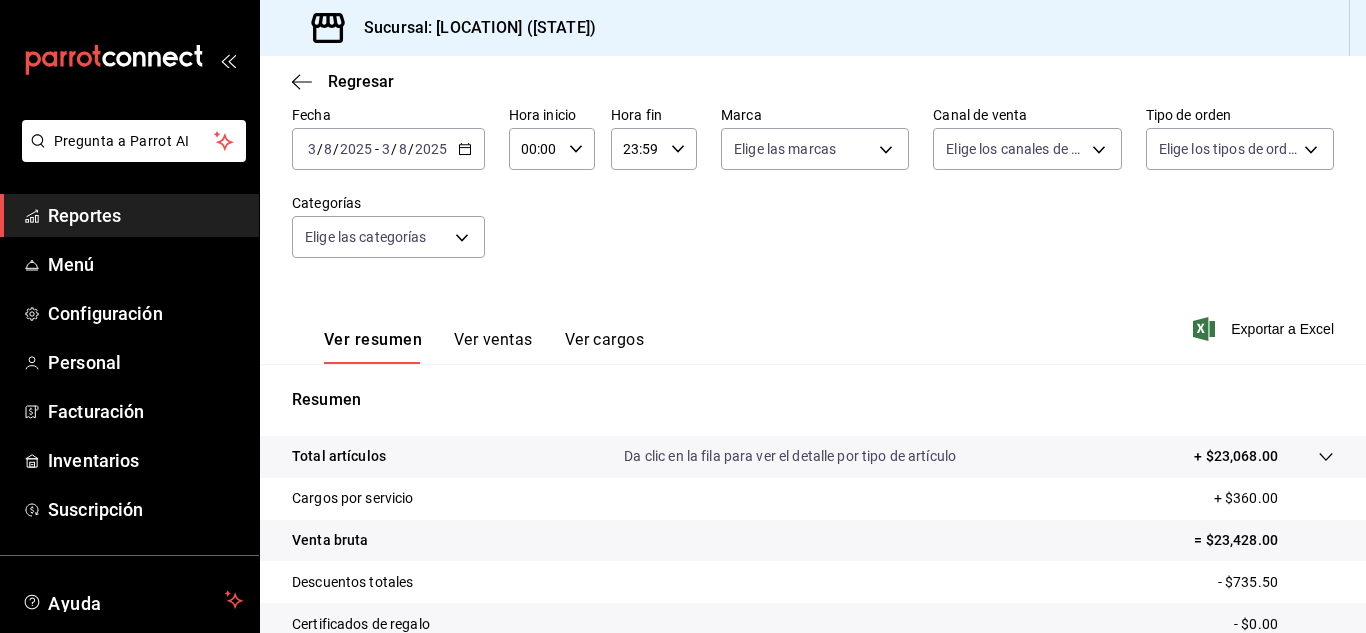 click on "Ver ventas" at bounding box center (493, 347) 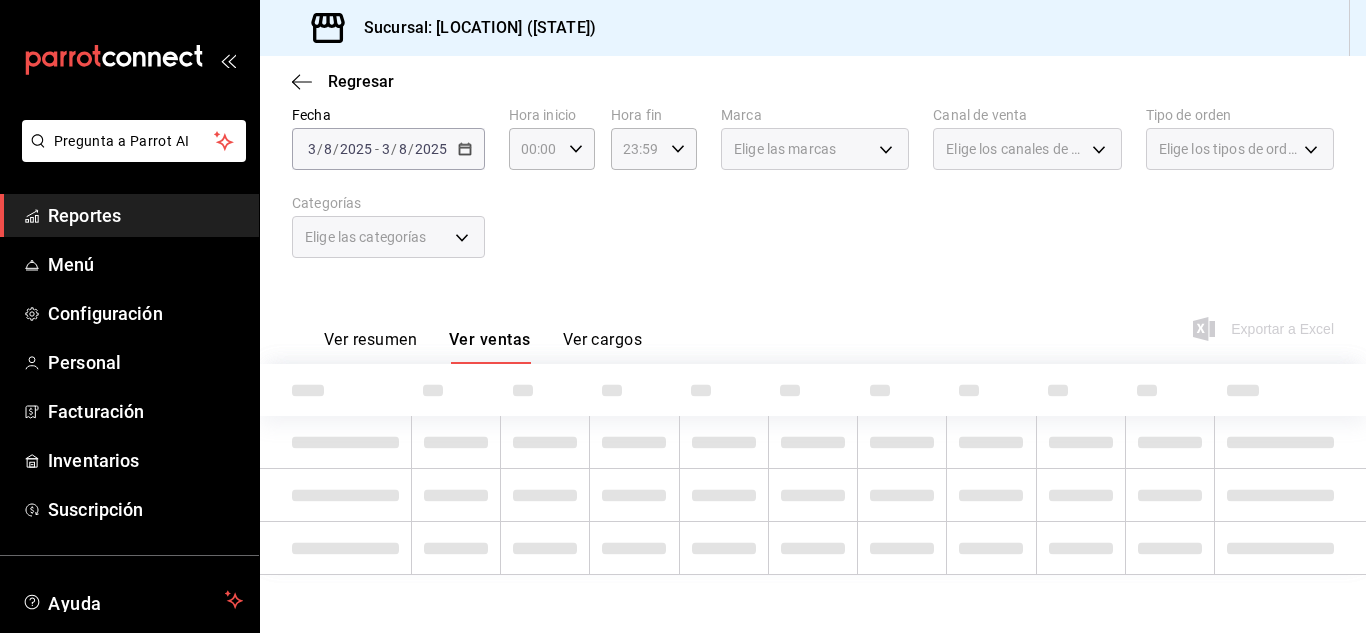 scroll, scrollTop: 106, scrollLeft: 0, axis: vertical 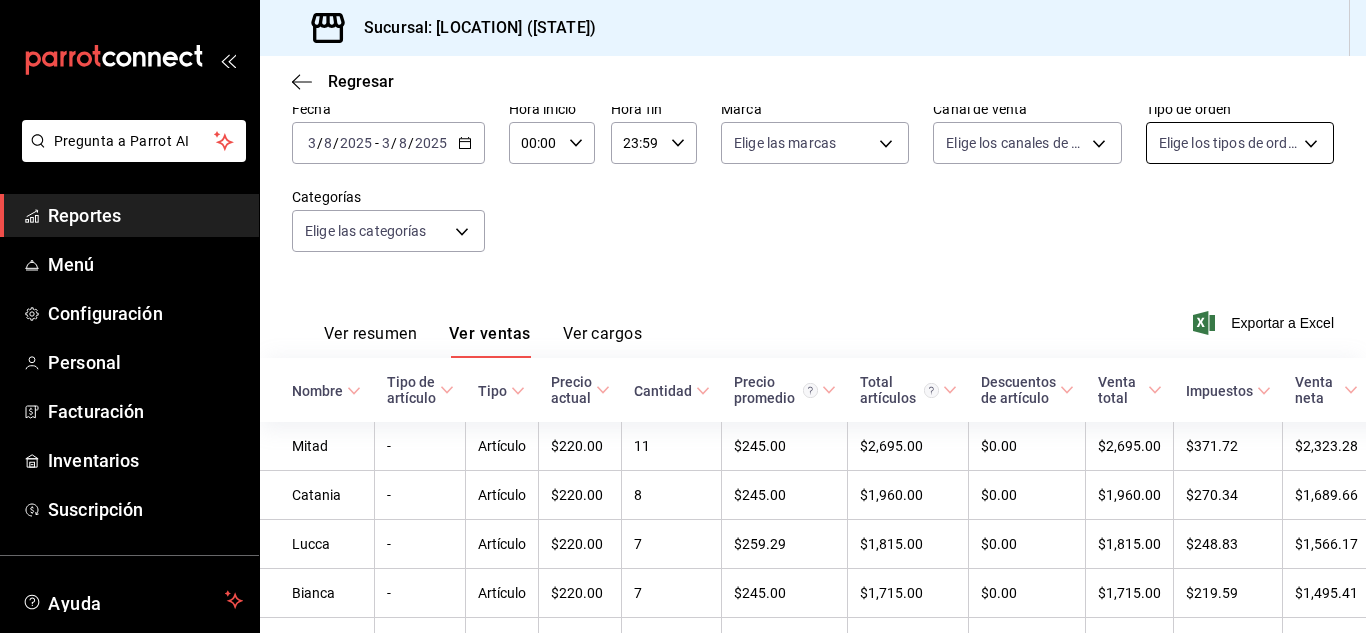 click on "Pregunta a Parrot AI Reportes   Menú   Configuración   Personal   Facturación   Inventarios   Suscripción   Ayuda Recomienda Parrot   [FIRST] [MIDDLE] [LAST] [LAST]   Sugerir nueva función   Sucursal: Toro Toro ([STATE]) Regresar Ventas Los artículos listados no incluyen descuentos de orden y el filtro de fechas está limitado a un máximo de 31 días. Fecha 2025-08-03 3 / 8 / 2025 - 2025-08-03 3 / 8 / 2025 Hora inicio 00:00 Hora inicio Hora fin 23:59 Hora fin Marca Elige las marcas Canal de venta Elige los canales de venta Tipo de orden Elige los tipos de orden Categorías Elige las categorías Ver resumen Ver ventas Ver cargos Exportar a Excel Nombre Tipo de artículo Tipo Precio actual Cantidad Precio promedio   Total artículos   Descuentos de artículo Venta total Impuestos Venta neta Mitad - Artículo $220.00 11 $245.00 $2,695.00 $0.00 $2,695.00 $371.72 $2,323.28 Catania - Artículo $220.00 8 $245.00 $1,960.00 $0.00 $1,960.00 $270.34 $1,689.66 Lucca - Artículo $220.00 7 $259.29 $1,815.00 $0.00 -" at bounding box center (683, 316) 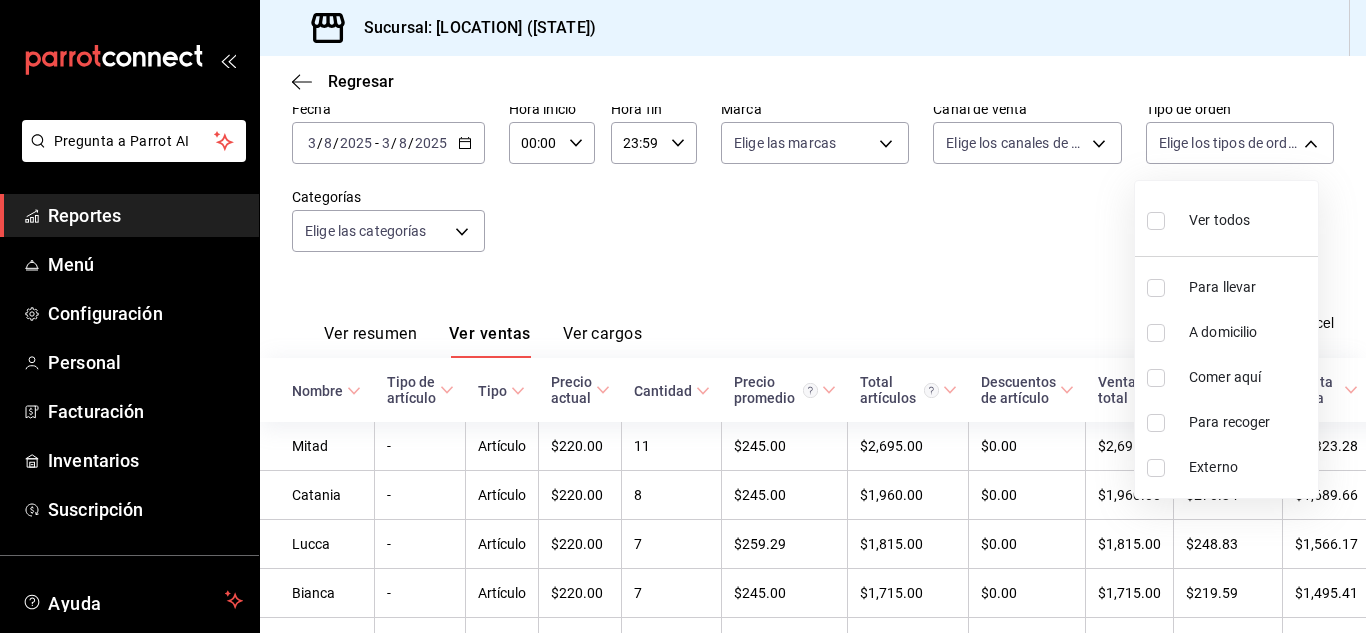 click at bounding box center (1156, 378) 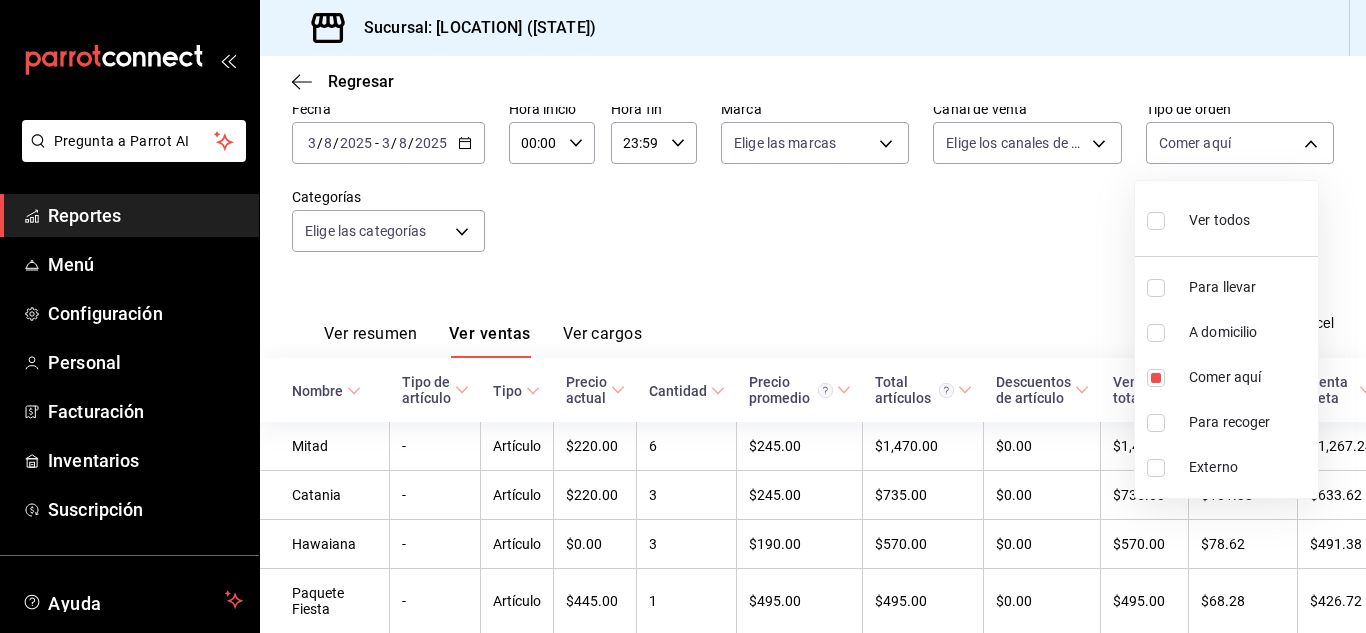 click at bounding box center [683, 316] 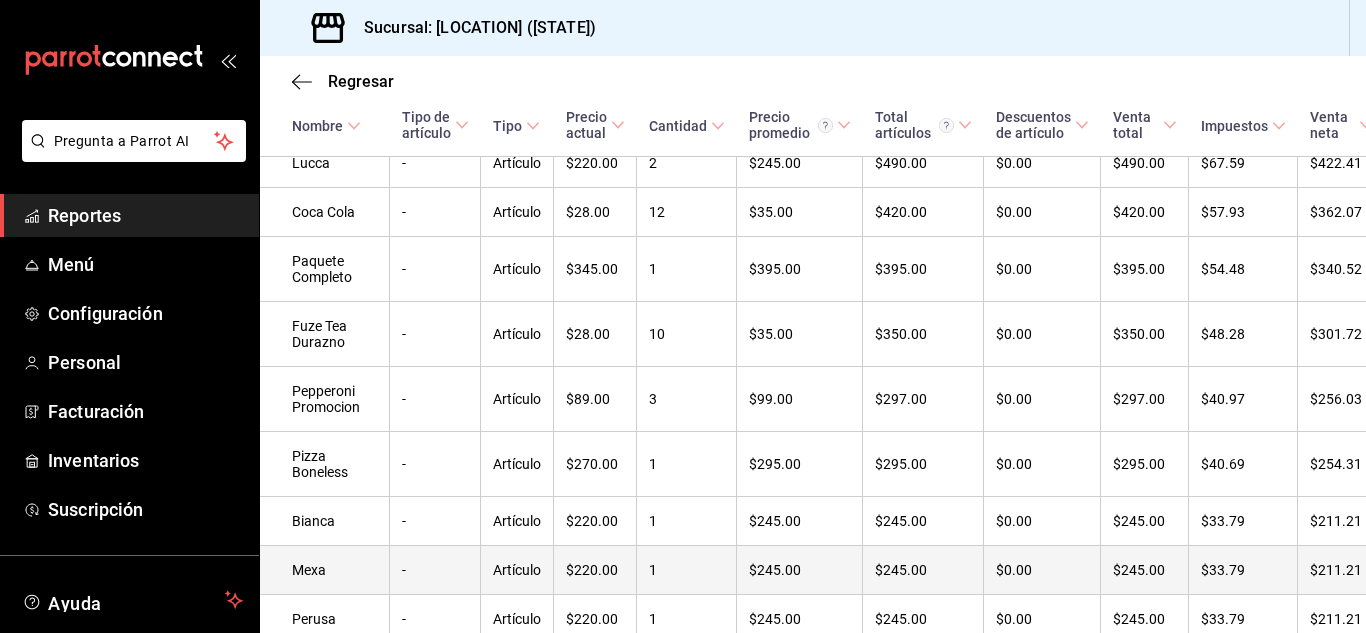 scroll, scrollTop: 590, scrollLeft: 0, axis: vertical 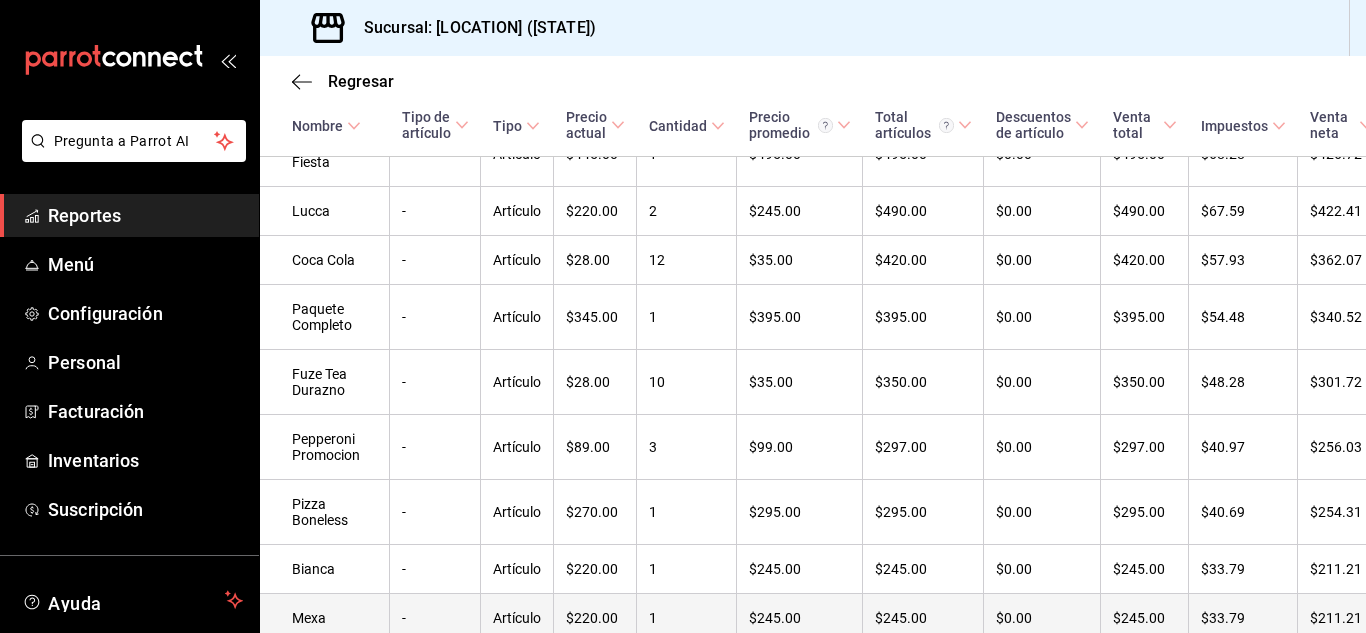 click on "1" at bounding box center (687, 317) 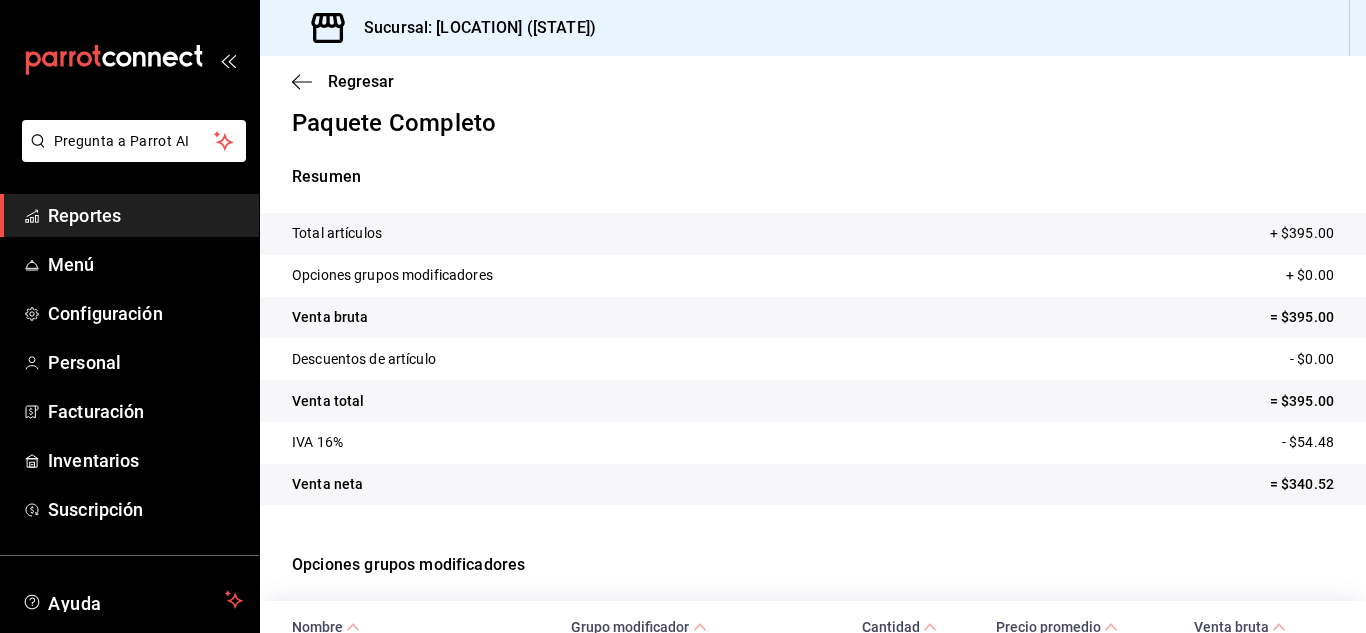 scroll, scrollTop: 0, scrollLeft: 0, axis: both 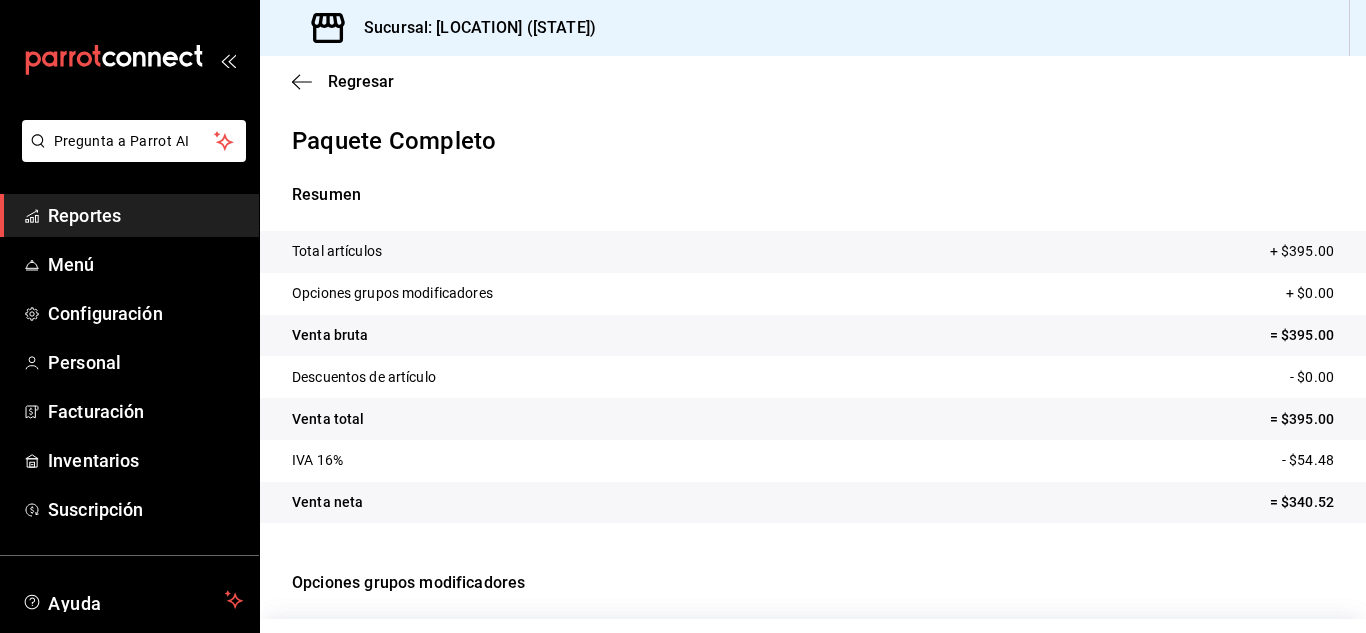 click on "Regresar" at bounding box center [813, 81] 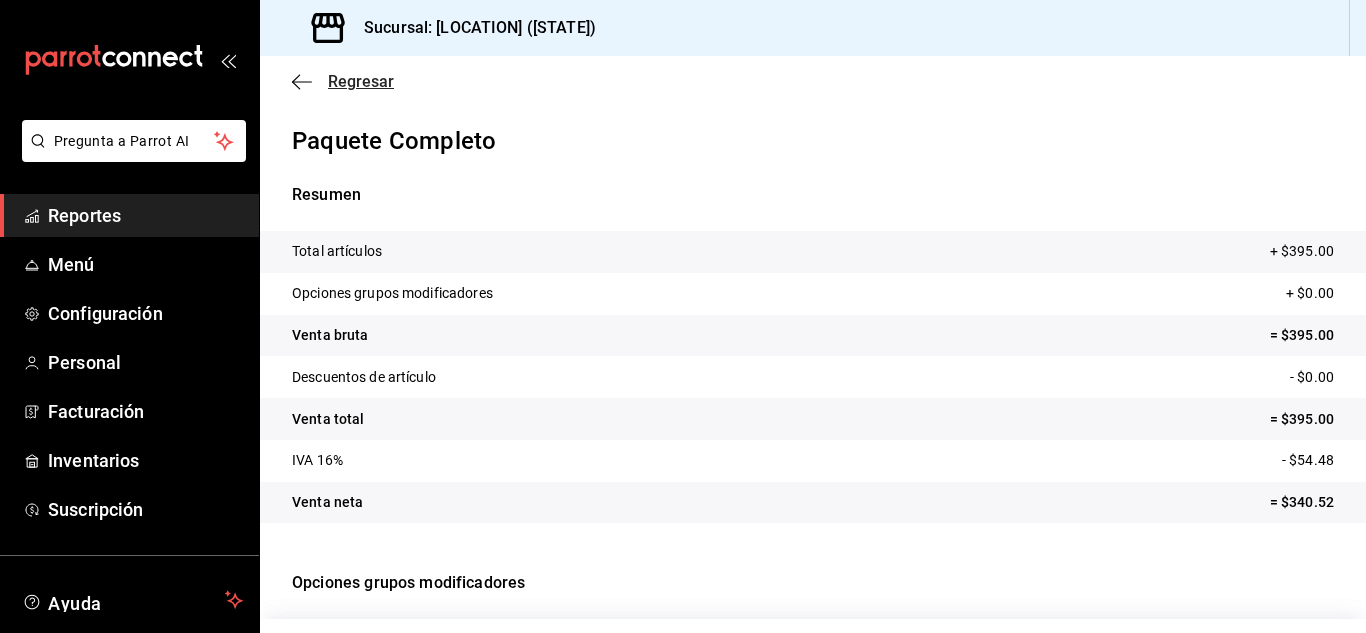 click on "Regresar" at bounding box center [361, 81] 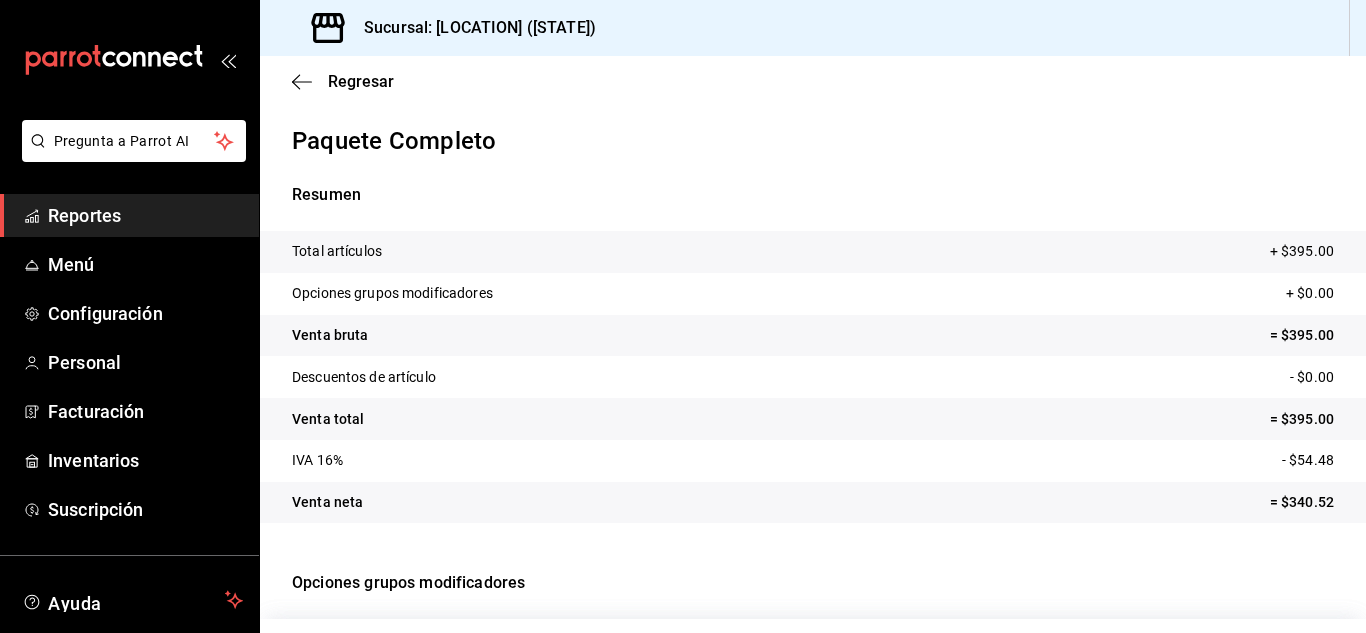 click on "Regresar" at bounding box center [813, 81] 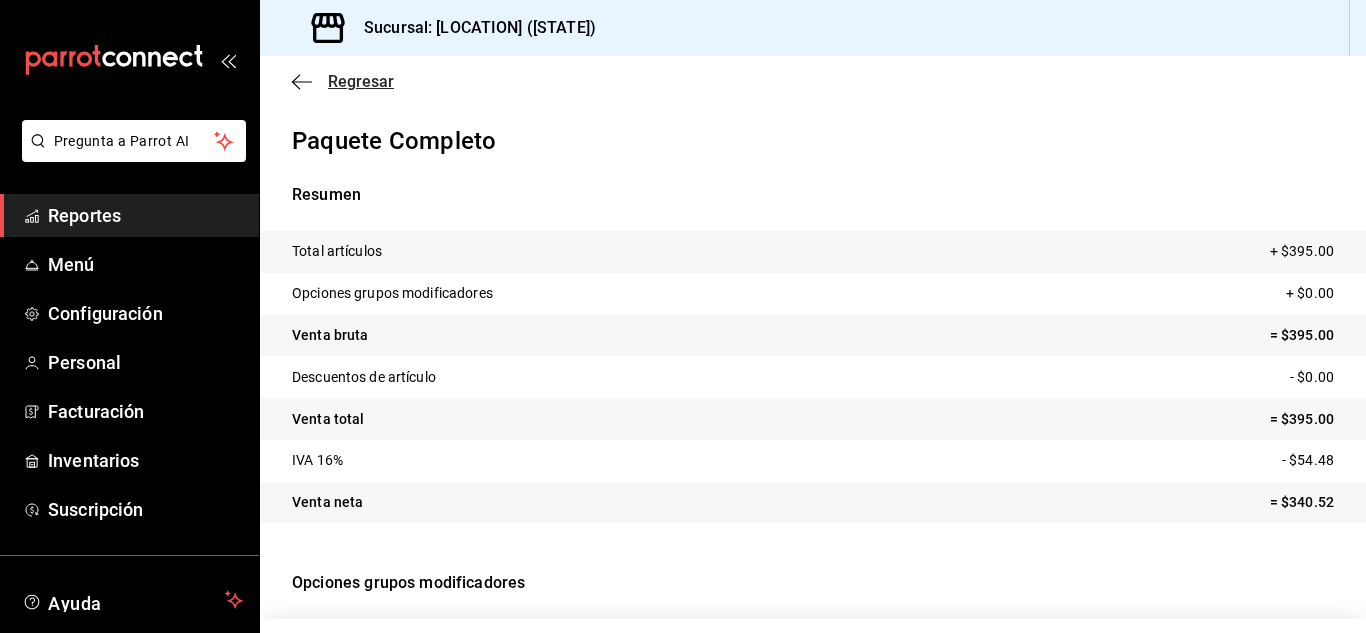 click on "Regresar" at bounding box center [361, 81] 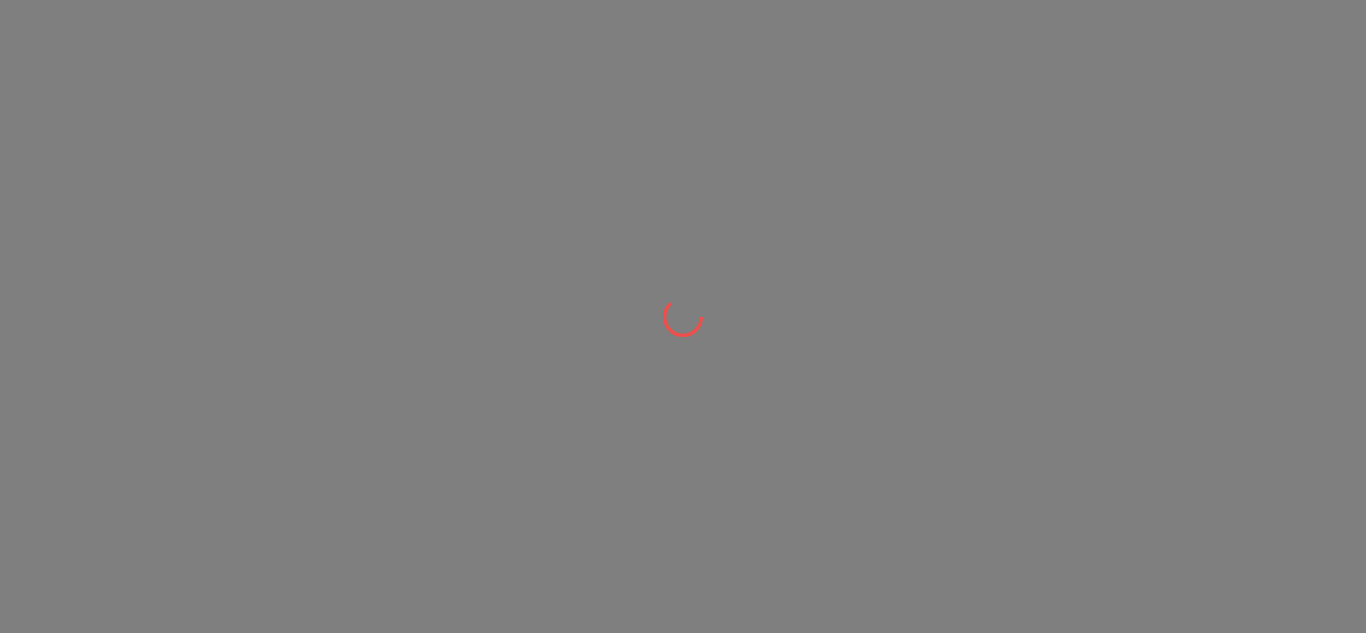 scroll, scrollTop: 0, scrollLeft: 0, axis: both 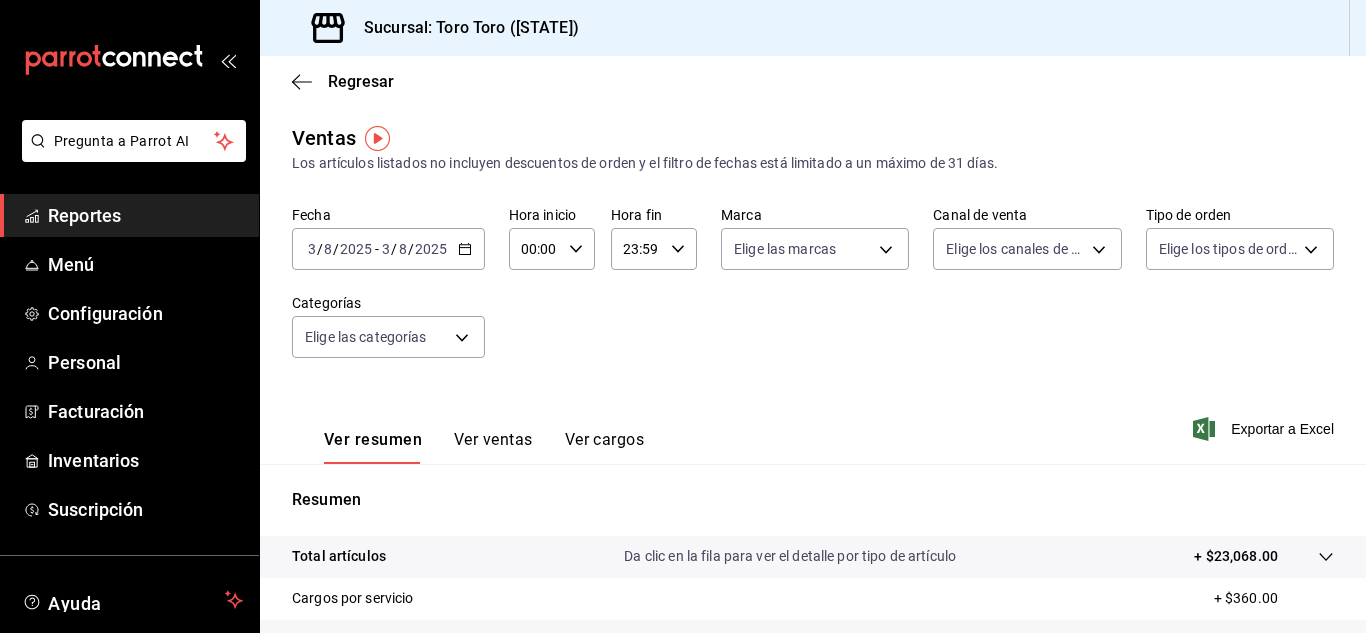 click on "Ver ventas" at bounding box center (493, 447) 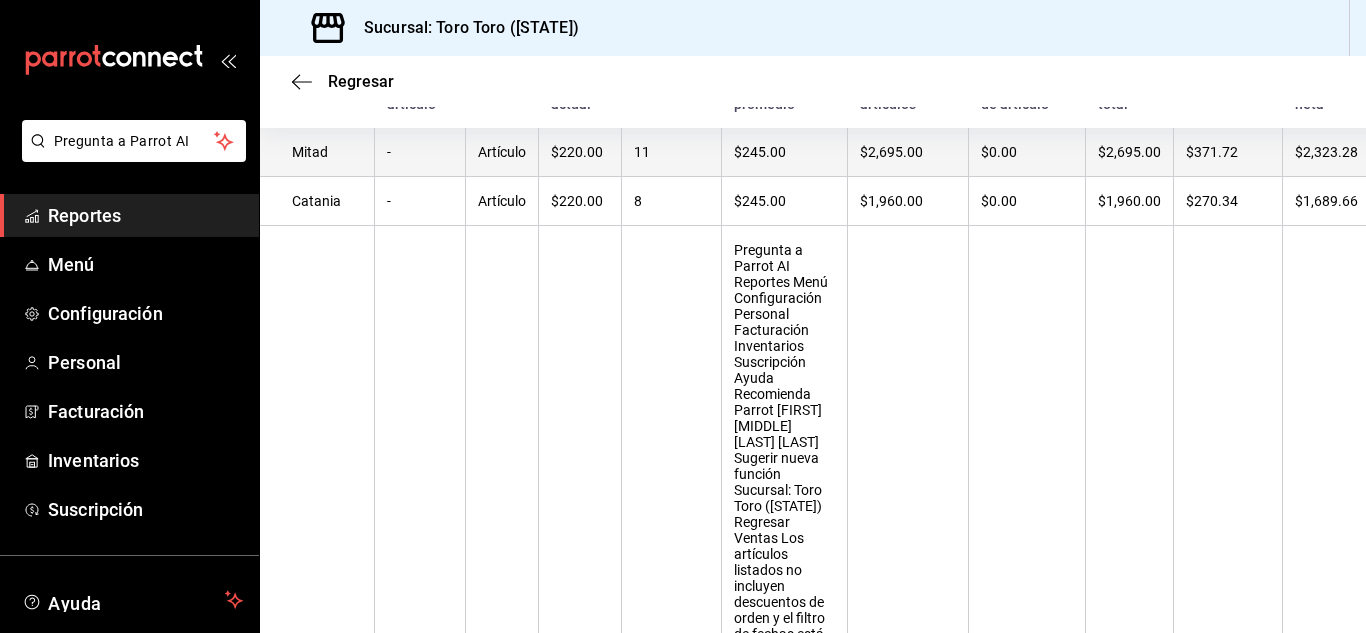 scroll, scrollTop: 0, scrollLeft: 0, axis: both 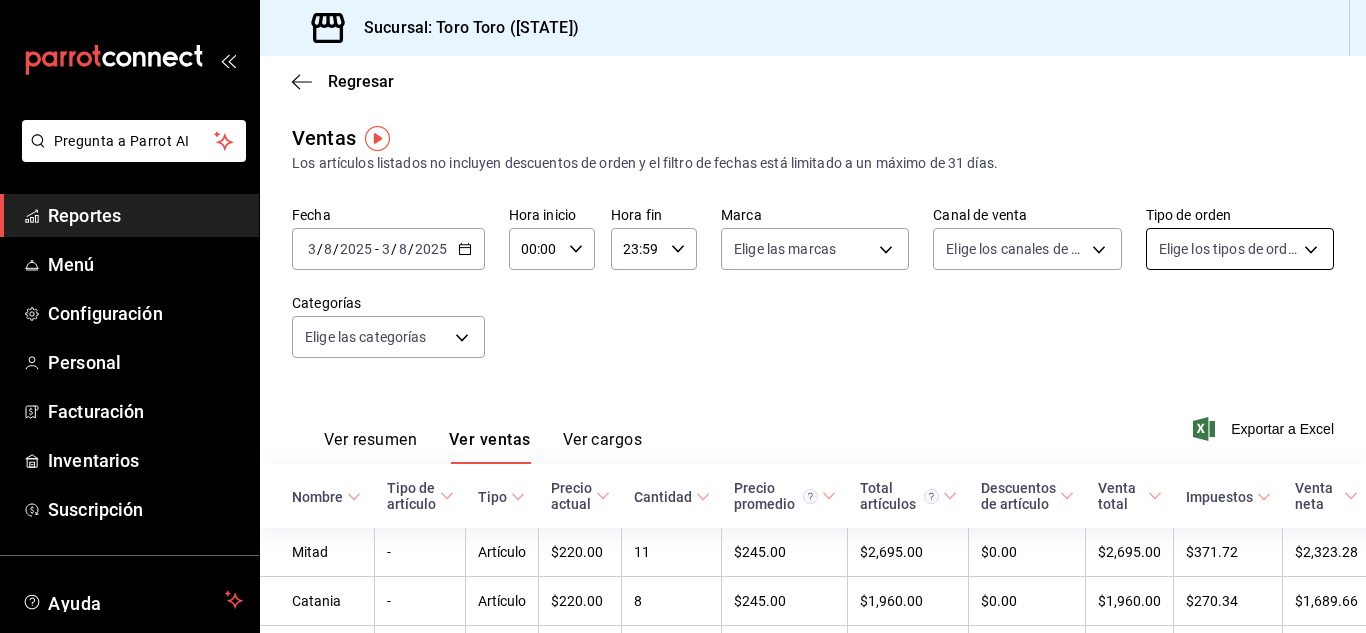 click on "Pregunta a Parrot AI Reportes   Menú   Configuración   Personal   Facturación   Inventarios   Suscripción   Ayuda Recomienda Parrot   [FIRST] [MIDDLE] [LAST] [LAST]   Sugerir nueva función   Sucursal: Toro Toro ([STATE]) Regresar Ventas Los artículos listados no incluyen descuentos de orden y el filtro de fechas está limitado a un máximo de 31 días. Fecha 2025-08-03 3 / 8 / 2025 - 2025-08-03 3 / 8 / 2025 Hora inicio 00:00 Hora inicio Hora fin 23:59 Hora fin Marca Elige las marcas Canal de venta Elige los canales de venta Tipo de orden Elige los tipos de orden Categorías Elige las categorías Ver resumen Ver ventas Ver cargos Exportar a Excel Nombre Tipo de artículo Tipo Precio actual Cantidad Precio promedio   Total artículos   Descuentos de artículo Venta total Impuestos Venta neta Mitad - Artículo $220.00 11 $245.00 $2,695.00 $0.00 $2,695.00 $371.72 $2,323.28 Catania - Artículo $220.00 8 $245.00 $1,960.00 $0.00 $1,960.00 $270.34 $1,689.66 Lucca - Artículo $220.00 7 $259.29 $1,815.00 $0.00 -" at bounding box center [683, 316] 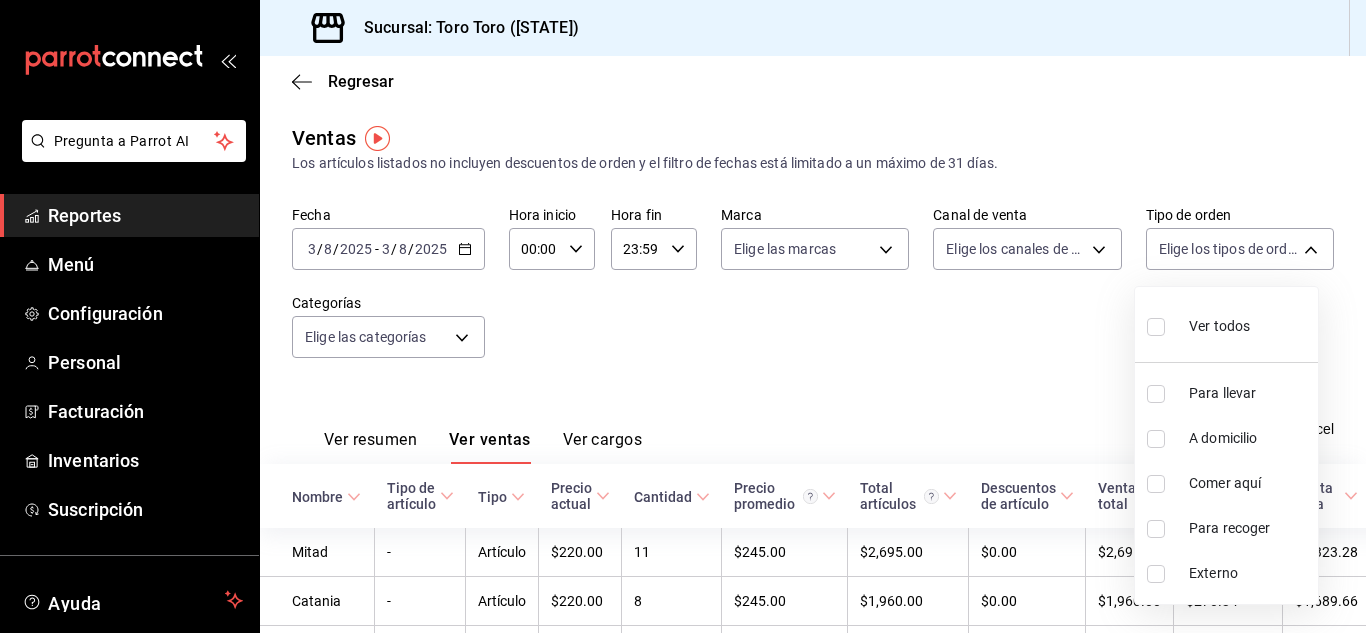 click on "Comer aquí" at bounding box center (1226, 483) 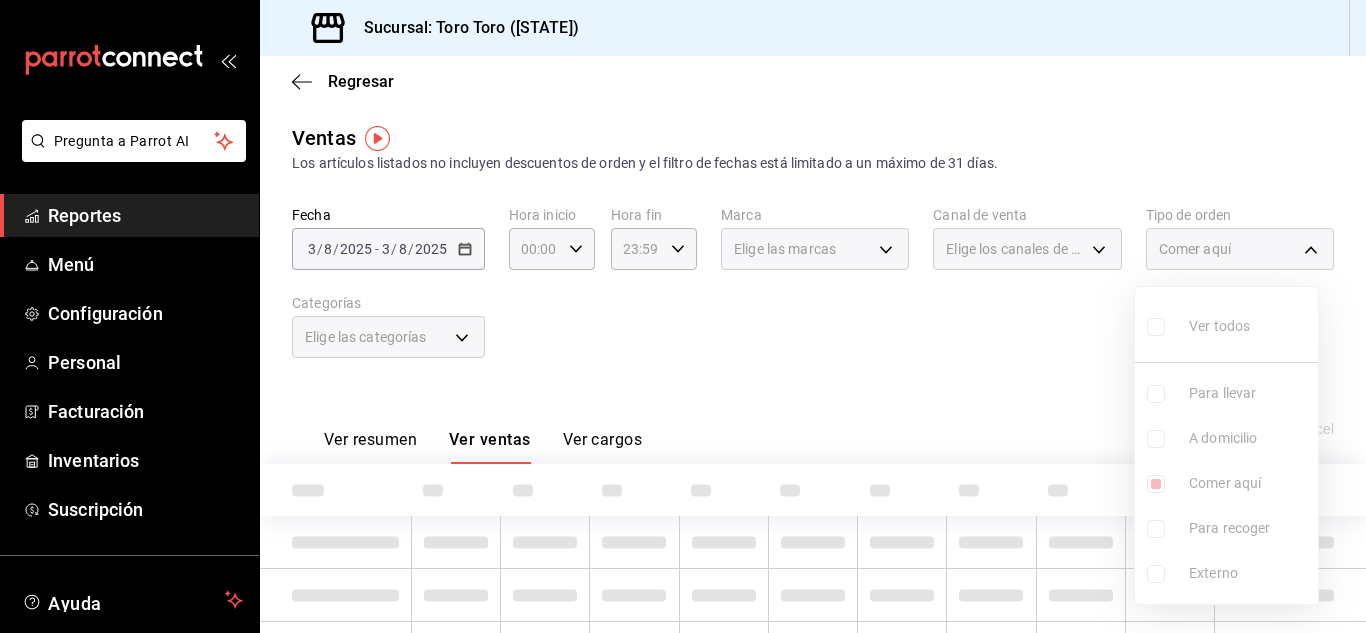 click at bounding box center (683, 316) 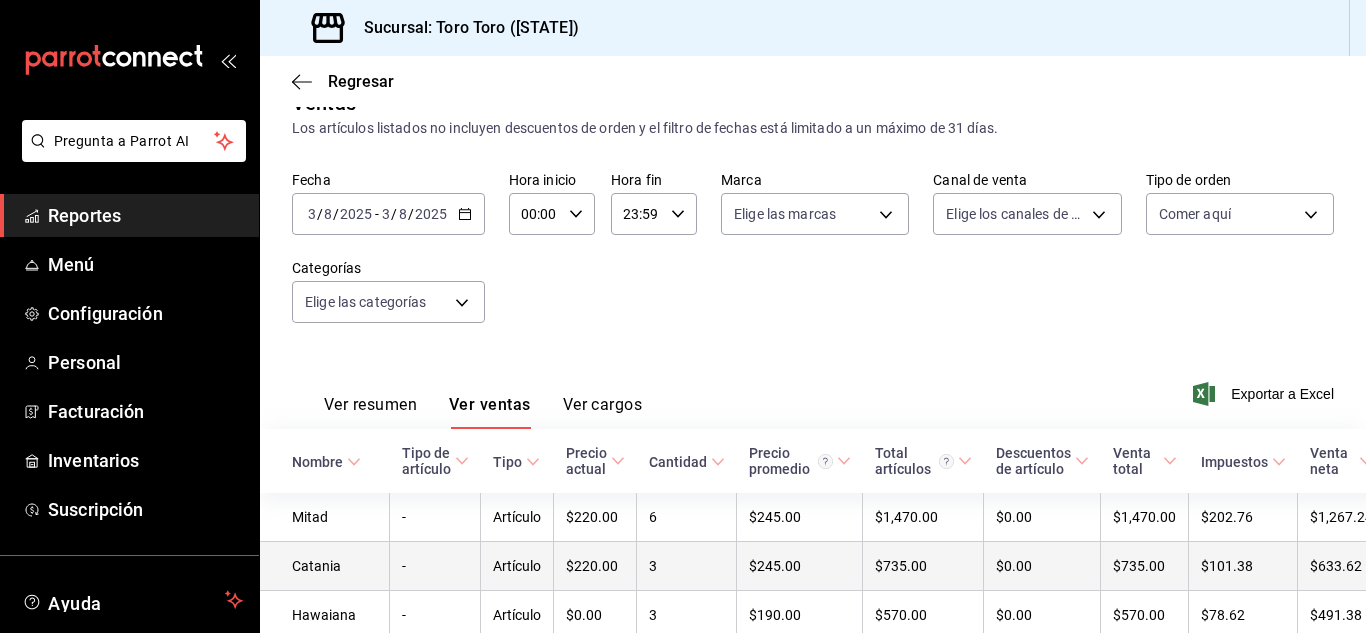 scroll, scrollTop: 0, scrollLeft: 0, axis: both 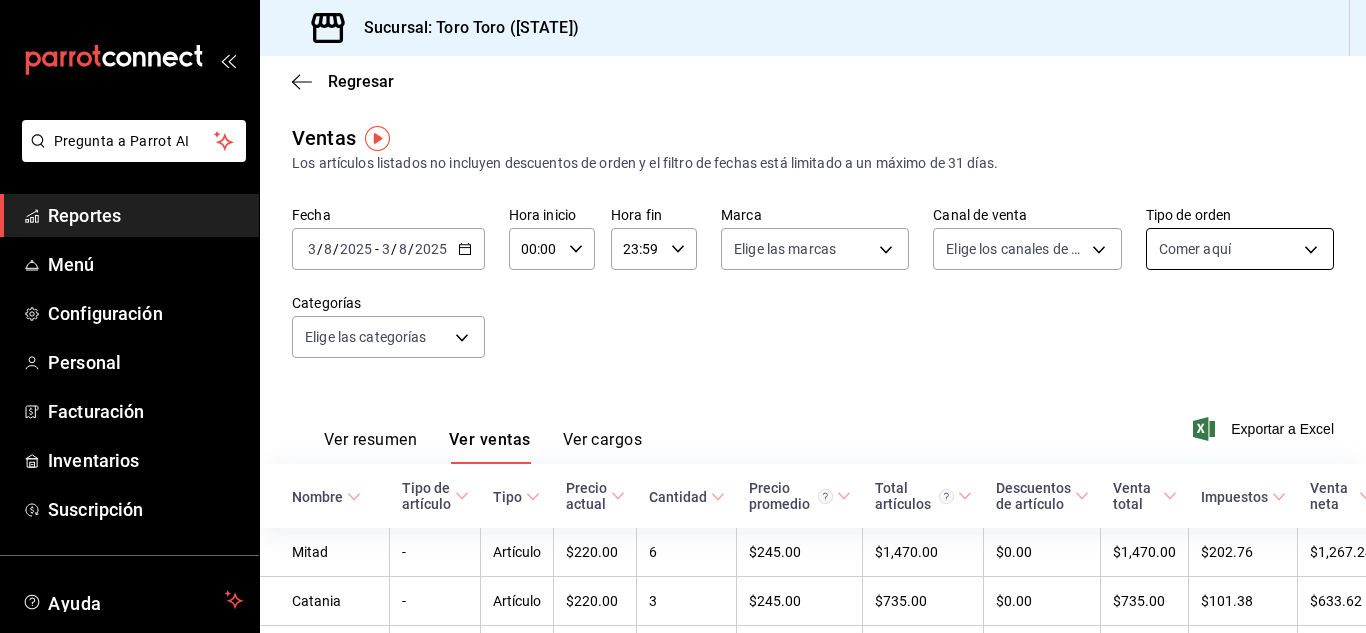 click on "Pregunta a Parrot AI Reportes   Menú   Configuración   Personal   Facturación   Inventarios   Suscripción   Ayuda Recomienda Parrot   [FIRST] [MIDDLE] [LAST] [LAST]   Sugerir nueva función   Sucursal: Toro Toro ([STATE]) Regresar Ventas Los artículos listados no incluyen descuentos de orden y el filtro de fechas está limitado a un máximo de 31 días. Fecha 2025-08-03 3 / 8 / 2025 - 2025-08-03 3 / 8 / 2025 Hora inicio 00:00 Hora inicio Hora fin 23:59 Hora fin Marca Elige las marcas Canal de venta Elige los canales de venta Tipo de orden Comer aquí 6c9ac38a-6f7a-4fff-bdb9-60f172351bd2 Categorías Elige las categorías Ver resumen Ver ventas Ver cargos Exportar a Excel Nombre Tipo de artículo Tipo Precio actual Cantidad Precio promedio   Total artículos   Descuentos de artículo Venta total Impuestos Venta neta Mitad - Artículo $220.00 6 $245.00 $1,470.00 $0.00 $1,470.00 $202.76 $1,267.24 Catania - Artículo $220.00 3 $245.00 $735.00 $0.00 $735.00 $101.38 $633.62 Hawaiana - Artículo $0.00 3 $190.00" at bounding box center (683, 316) 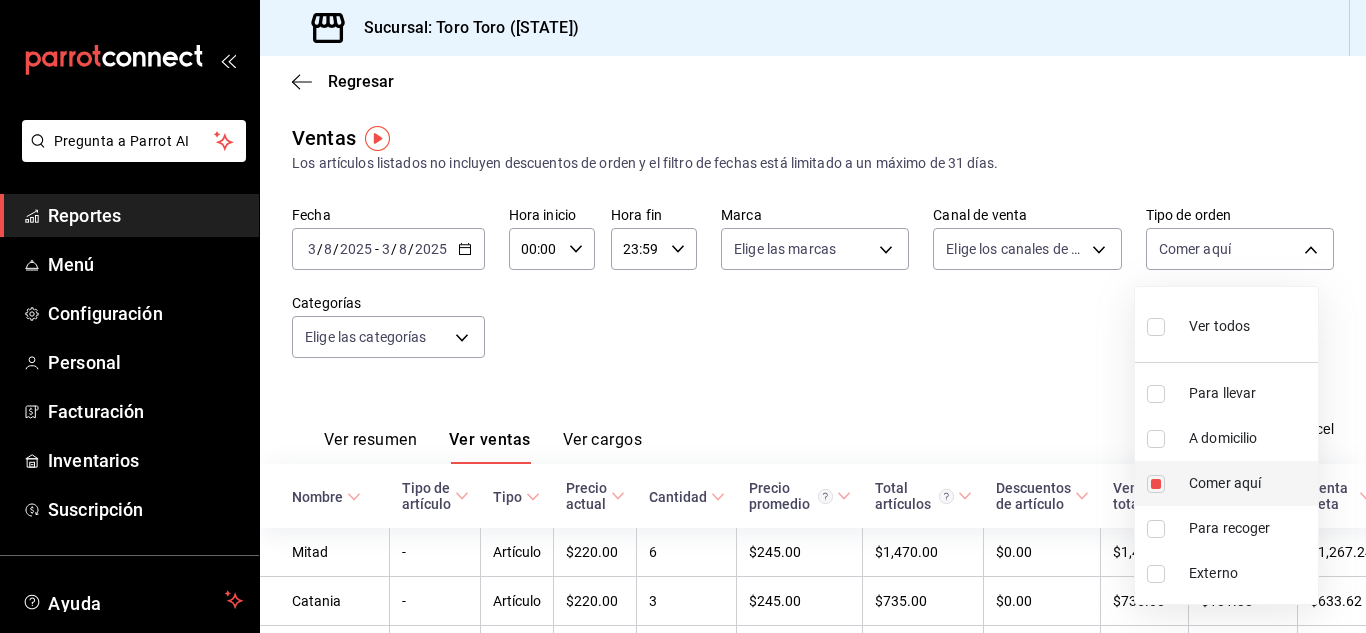 click at bounding box center [1156, 484] 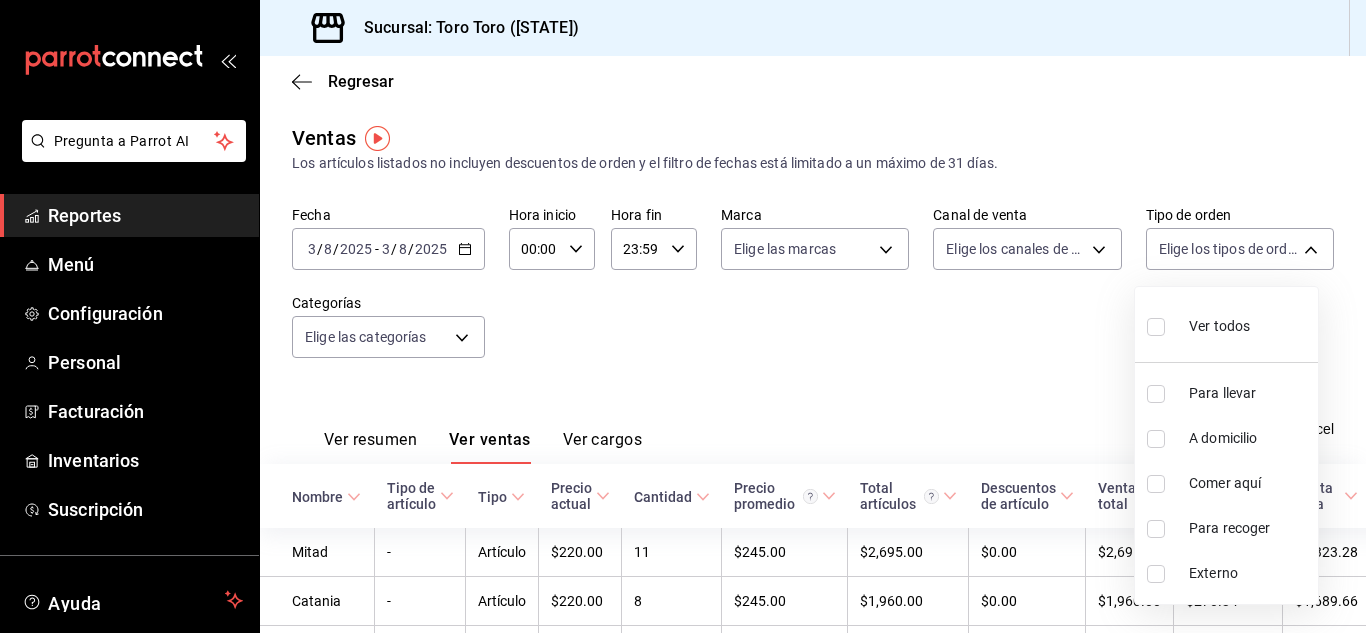click at bounding box center (683, 316) 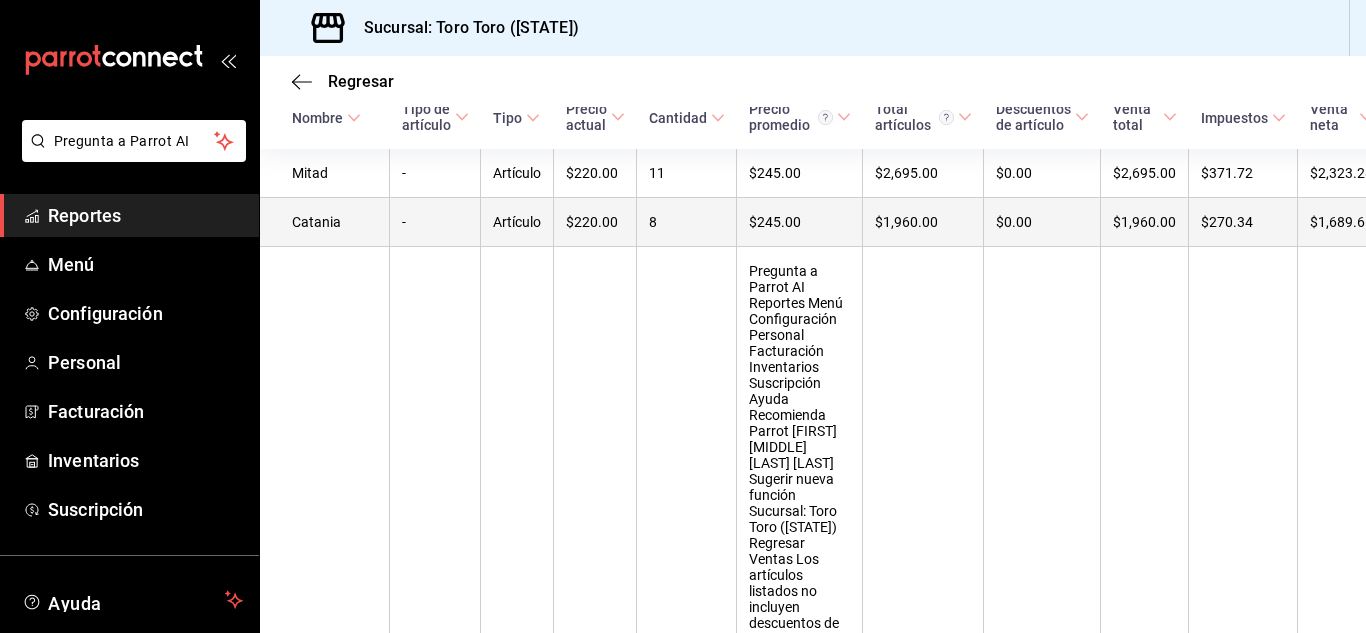scroll, scrollTop: 380, scrollLeft: 0, axis: vertical 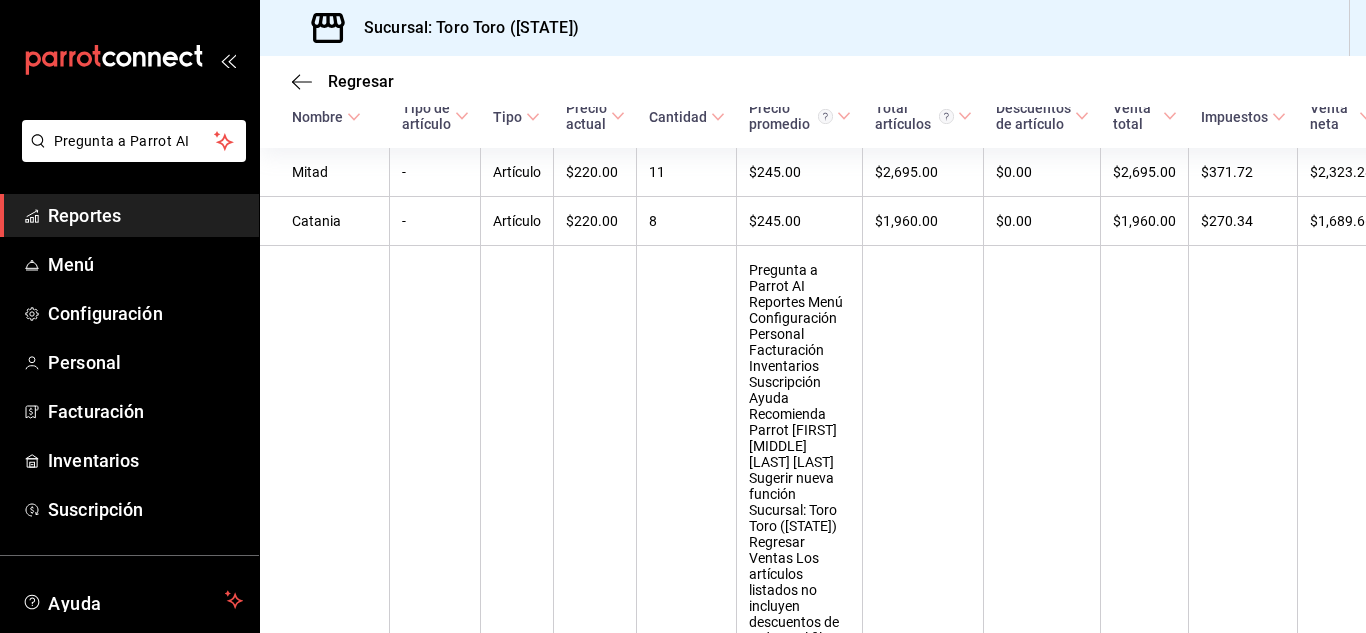 click on "9" at bounding box center (687, 1552) 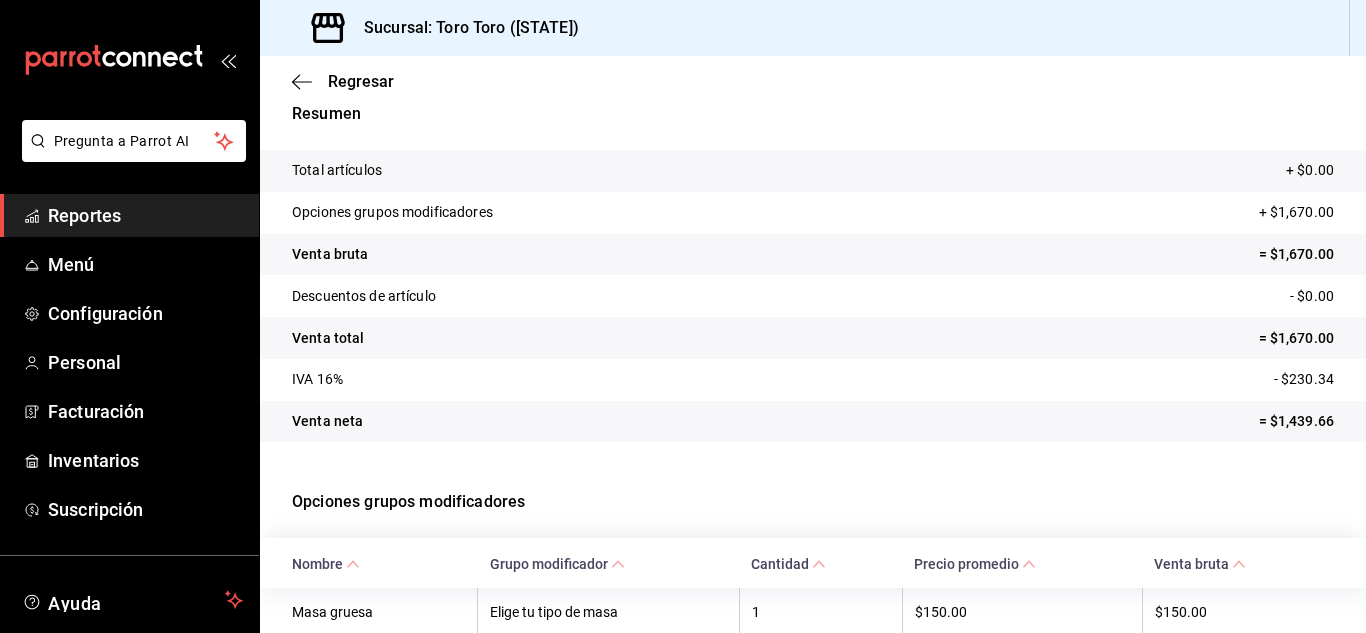scroll, scrollTop: 0, scrollLeft: 0, axis: both 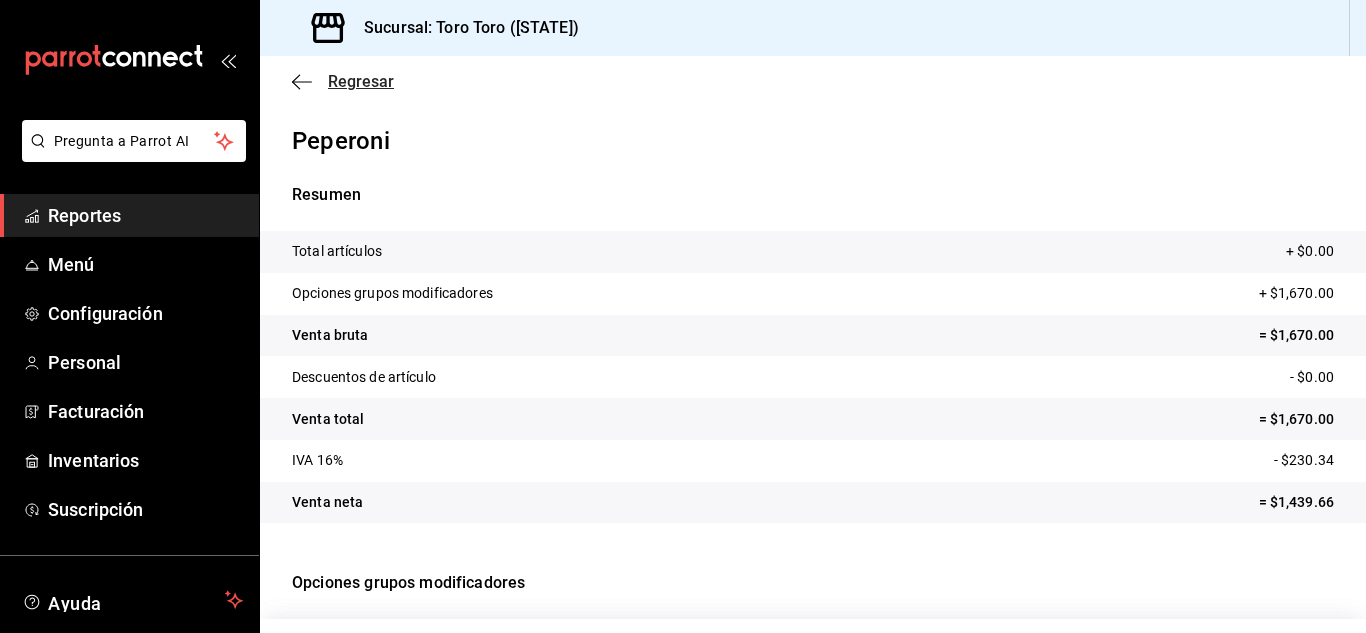 click on "Regresar" at bounding box center [361, 81] 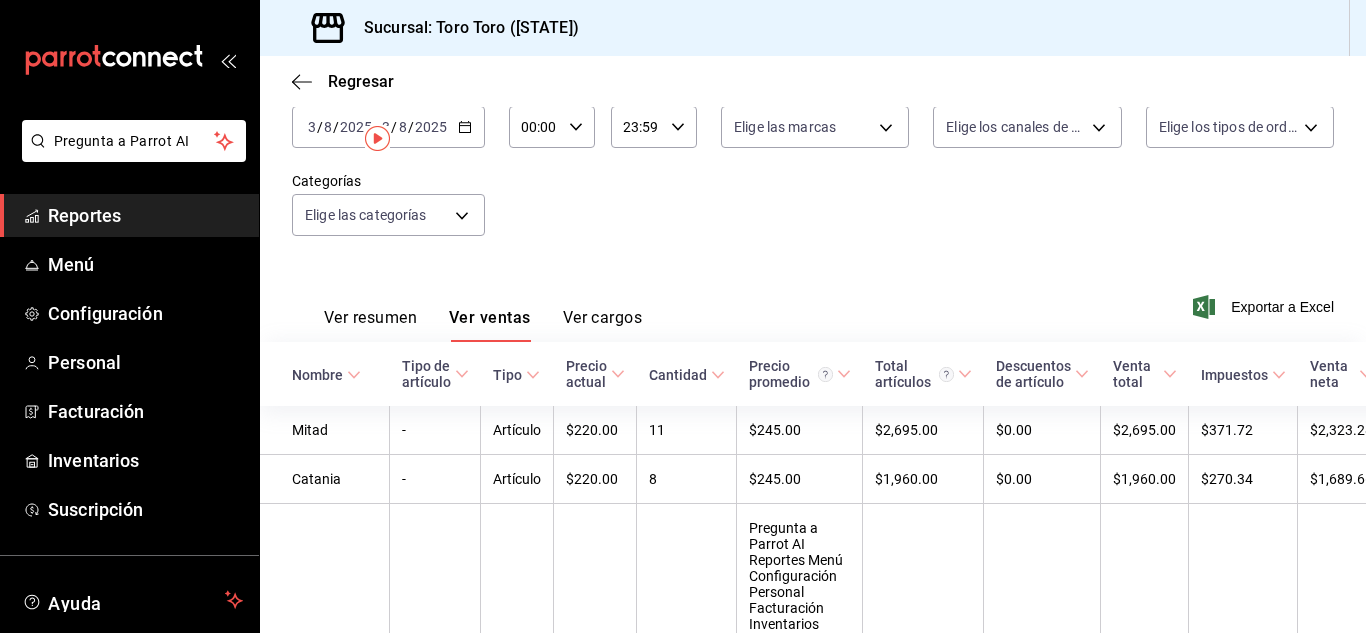 scroll, scrollTop: 0, scrollLeft: 0, axis: both 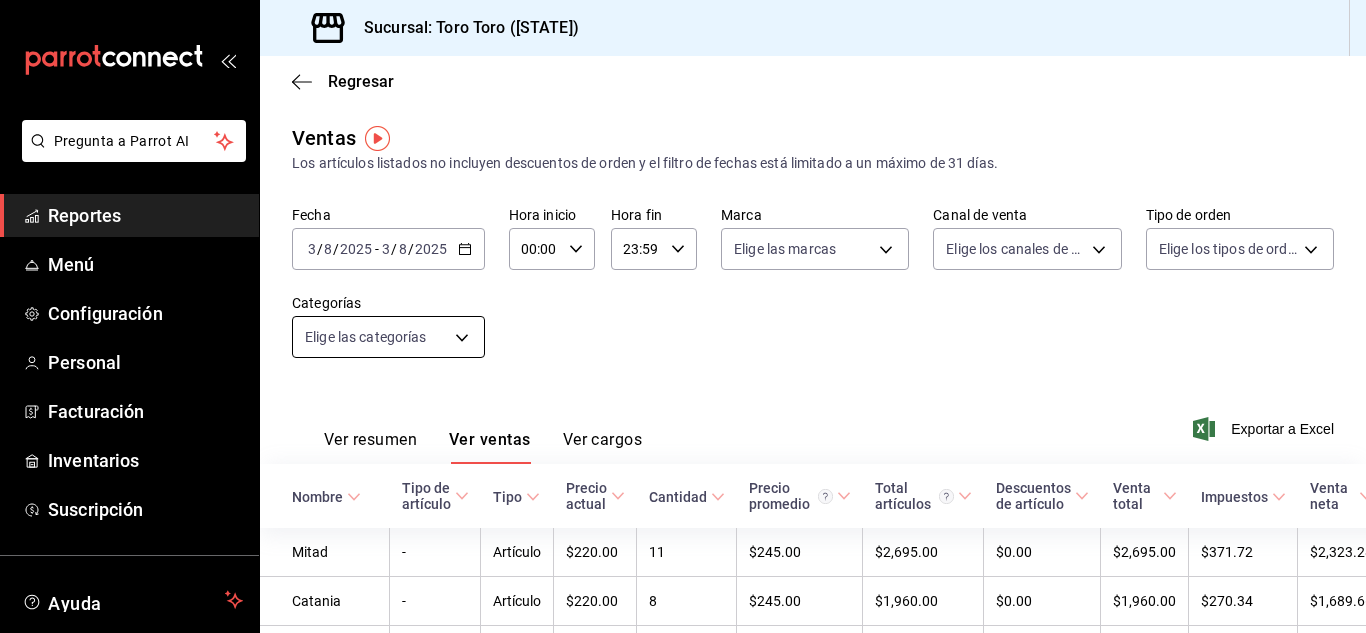 click on "Pregunta a Parrot AI Reportes   Menú   Configuración   Personal   Facturación   Inventarios   Suscripción   Ayuda Recomienda Parrot   [FIRST] [MIDDLE] [LAST] [LAST]   Sugerir nueva función   Sucursal: Toro Toro ([STATE]) Regresar Ventas Los artículos listados no incluyen descuentos de orden y el filtro de fechas está limitado a un máximo de 31 días. Fecha 2025-08-03 3 / 8 / 2025 - 2025-08-03 3 / 8 / 2025 Hora inicio 00:00 Hora inicio Hora fin 23:59 Hora fin Marca Elige las marcas Canal de venta Elige los canales de venta Tipo de orden Elige los tipos de orden Categorías Elige las categorías Ver resumen Ver ventas Ver cargos Exportar a Excel Nombre Tipo de artículo Tipo Precio actual Cantidad Precio promedio   Total artículos   Descuentos de artículo Venta total Impuestos Venta neta Mitad - Artículo $220.00 11 $245.00 $2,695.00 $0.00 $2,695.00 $371.72 $2,323.28 Catania - Artículo $220.00 8 $245.00 $1,960.00 $0.00 $1,960.00 $270.34 $1,689.66 Lucca - Artículo $220.00 7 $259.29 $1,815.00 $0.00 -" at bounding box center [683, 316] 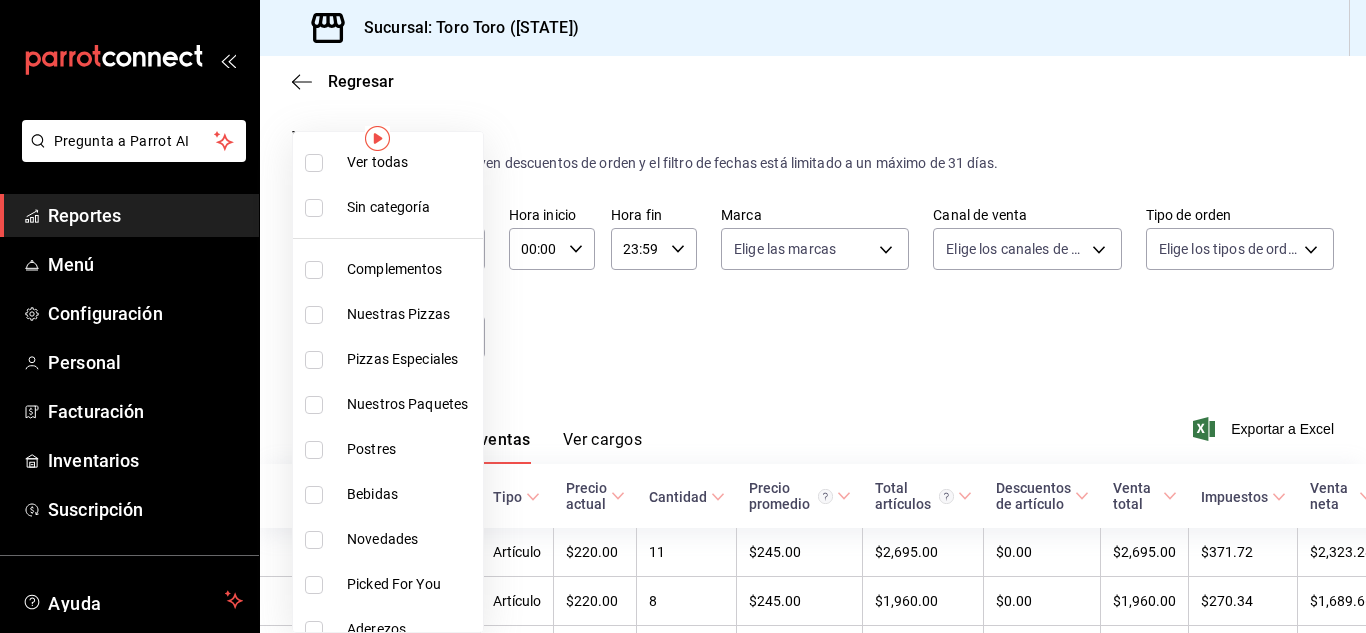 click on "Bebidas" at bounding box center [388, 494] 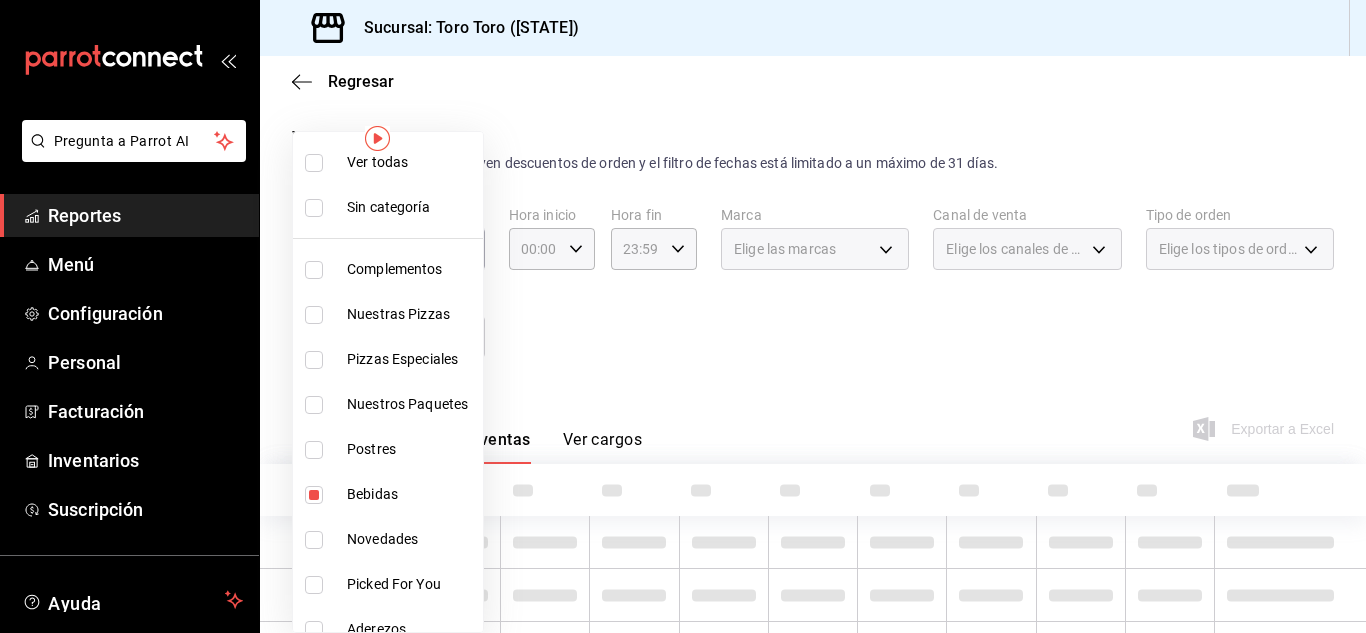 click at bounding box center [683, 316] 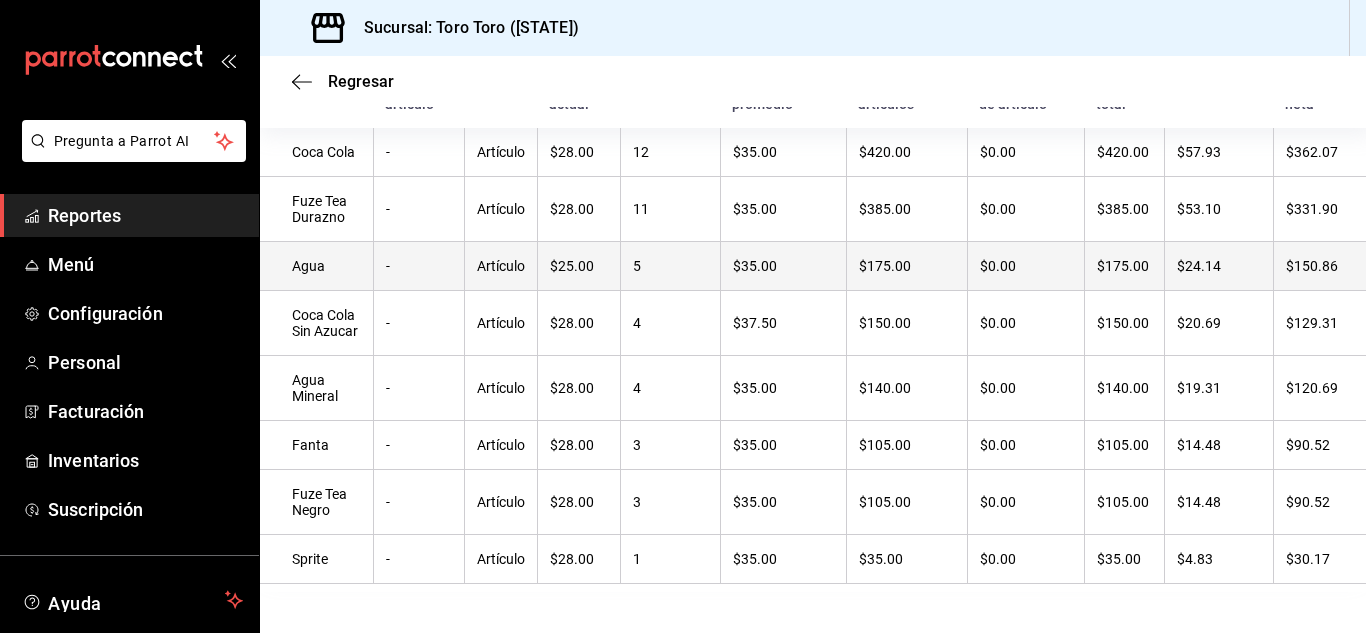 scroll, scrollTop: 0, scrollLeft: 0, axis: both 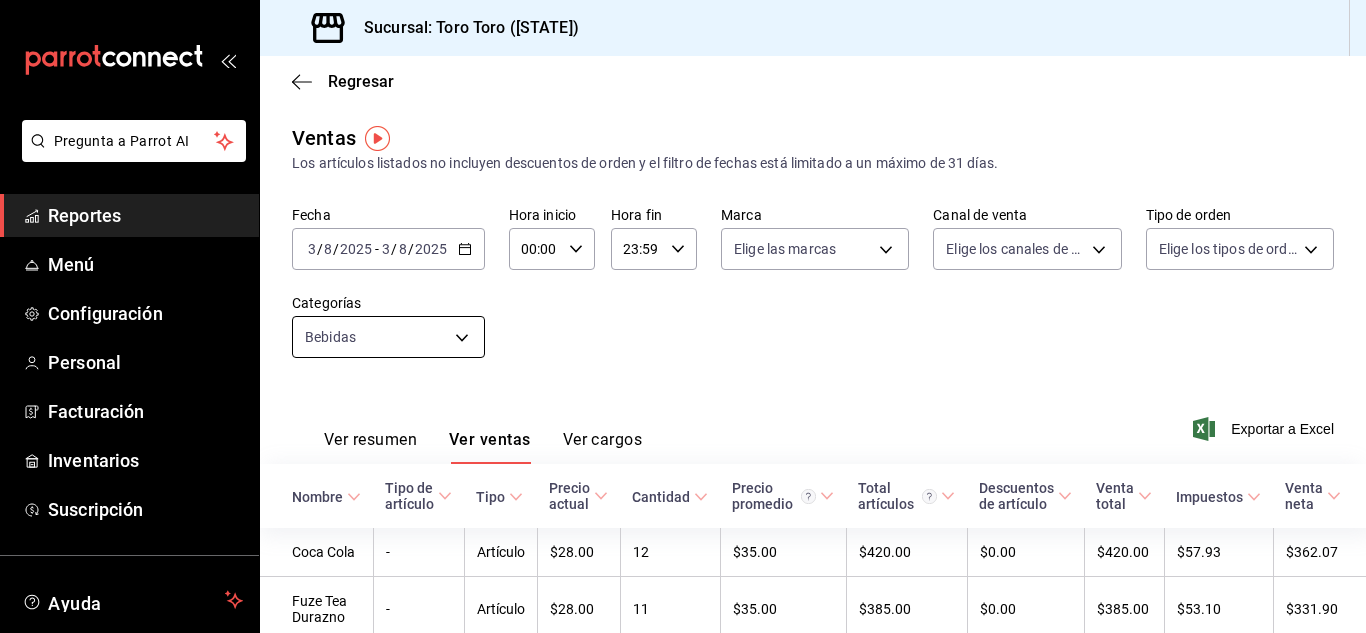 click on "Pregunta a Parrot AI Reportes   Menú   Configuración   Personal   Facturación   Inventarios   Suscripción   Ayuda Recomienda Parrot   [FIRST] [MIDDLE] [LAST] [LAST]   Sugerir nueva función   Sucursal: Toro Toro ([STATE]) Regresar Ventas Los artículos listados no incluyen descuentos de orden y el filtro de fechas está limitado a un máximo de 31 días. Fecha 2025-08-03 3 / 8 / 2025 - 2025-08-03 3 / 8 / 2025 Hora inicio 00:00 Hora inicio Hora fin 23:59 Hora fin Marca Elige las marcas Canal de venta Elige los canales de venta Tipo de orden Elige los tipos de orden Categorías Bebidas b7036455-b84b-4f87-8260-2e38ca45290f Ver resumen Ver ventas Ver cargos Exportar a Excel Nombre Tipo de artículo Tipo Precio actual Cantidad Precio promedio   Total artículos   Descuentos de artículo Venta total Impuestos Venta neta Coca Cola - Artículo $28.00 12 $35.00 $420.00 $0.00 $420.00 $57.93 $362.07 Fuze Tea Durazno - Artículo $28.00 11 $35.00 $385.00 $0.00 $385.00 $53.10 $331.90 Agua - Artículo $25.00 5 $35.00 -" at bounding box center [683, 316] 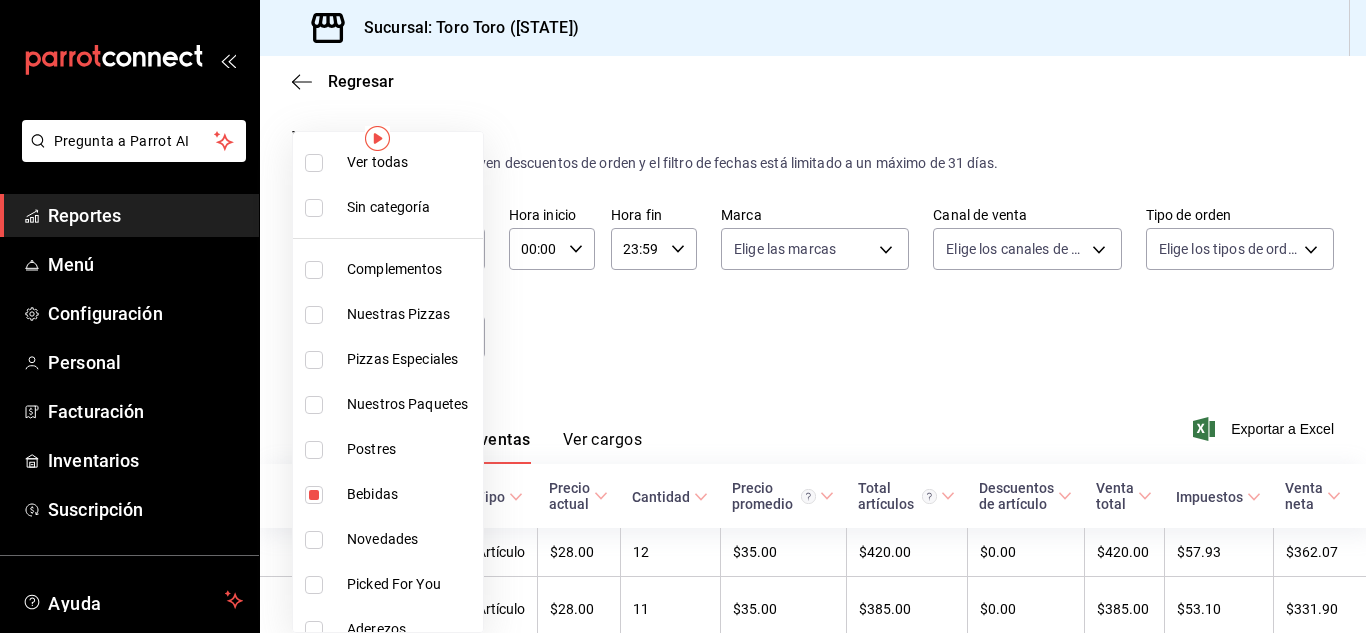 drag, startPoint x: 314, startPoint y: 494, endPoint x: 401, endPoint y: 436, distance: 104.56099 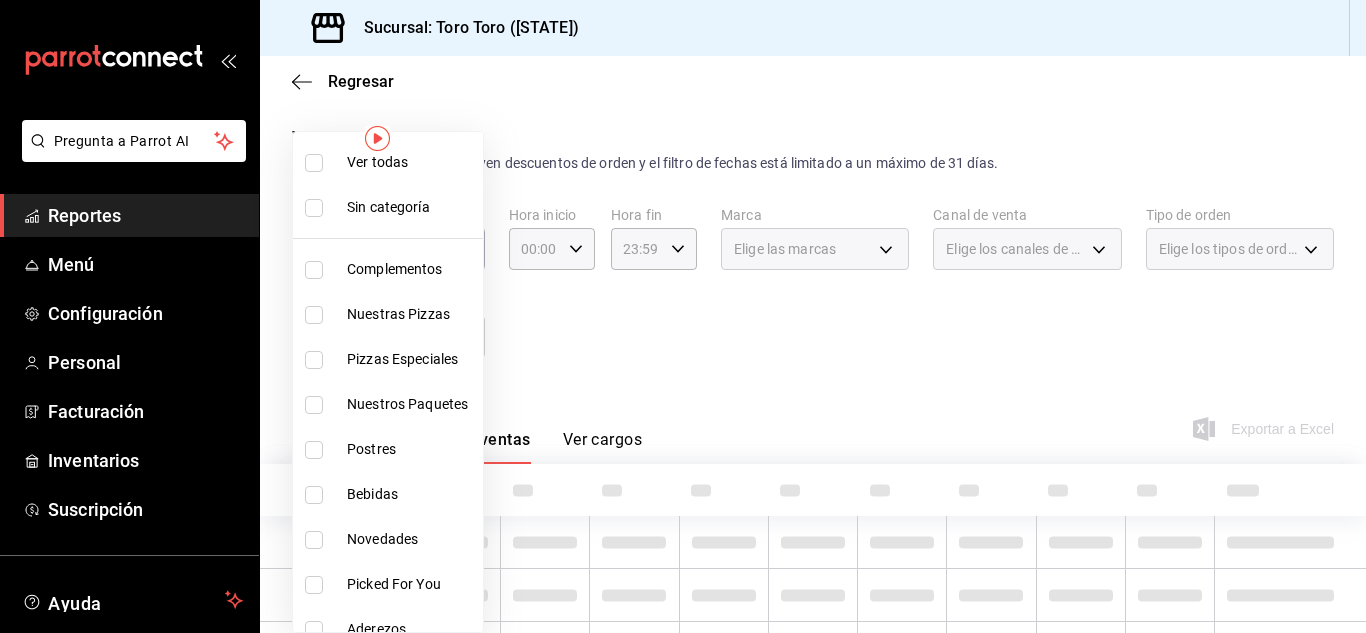 click at bounding box center [683, 316] 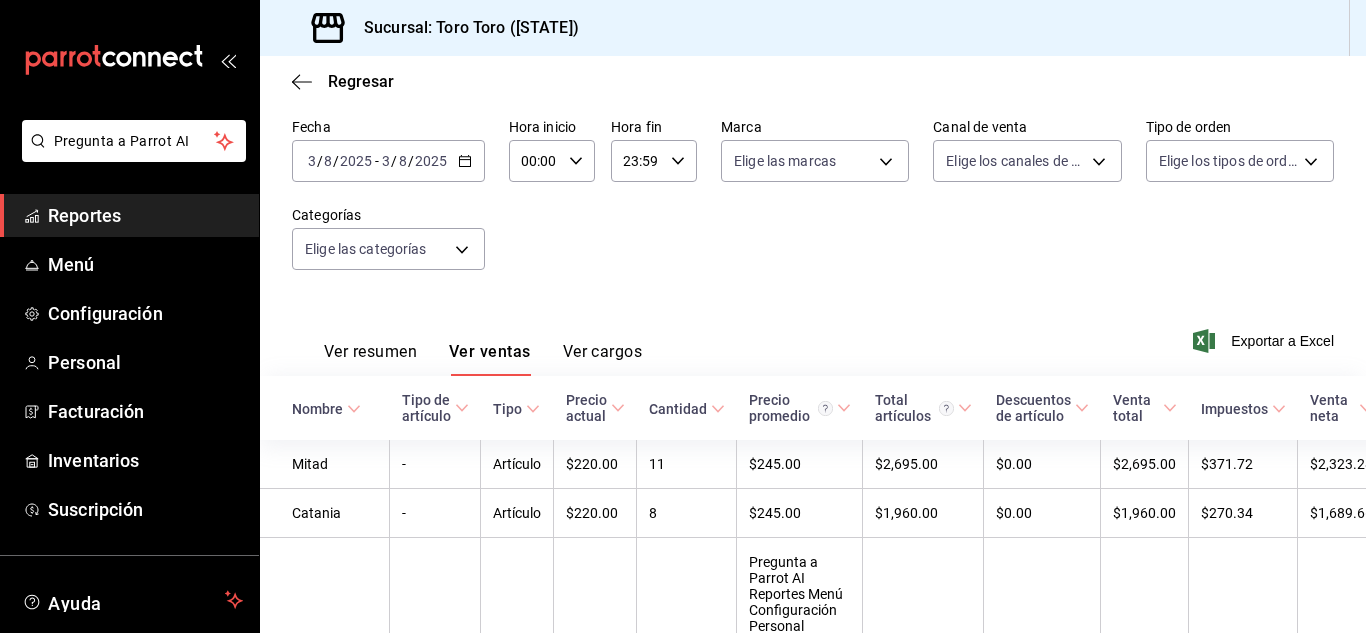 scroll, scrollTop: 0, scrollLeft: 0, axis: both 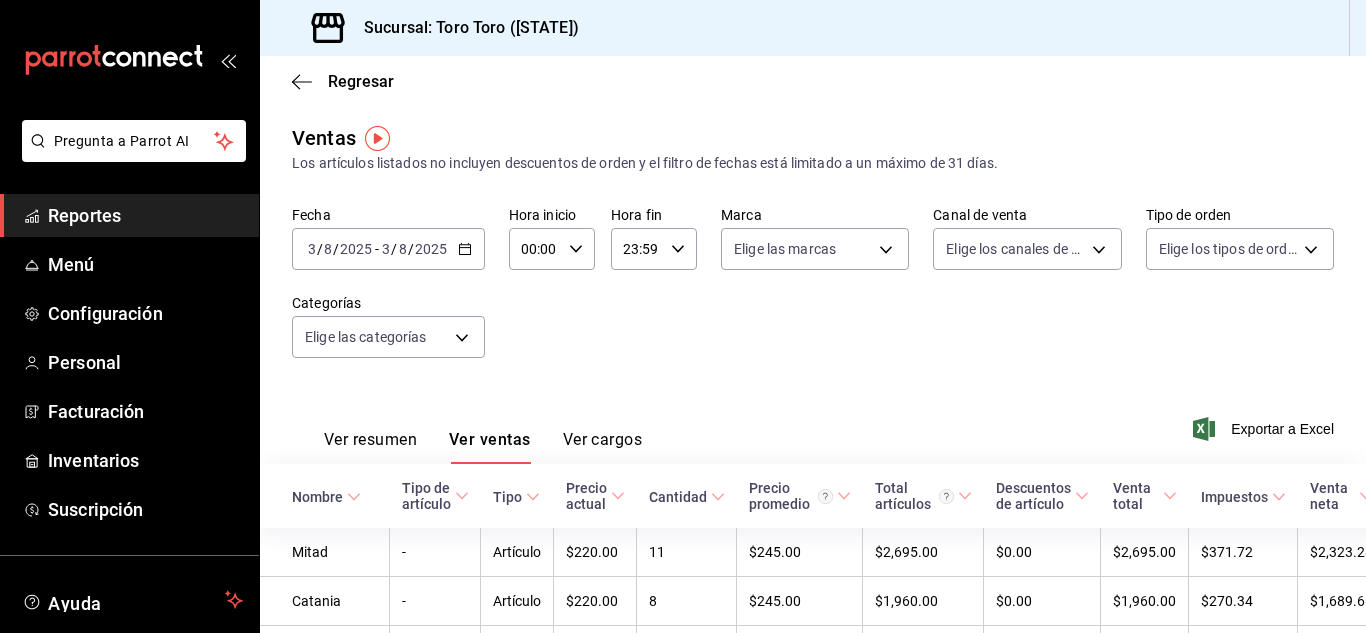 click 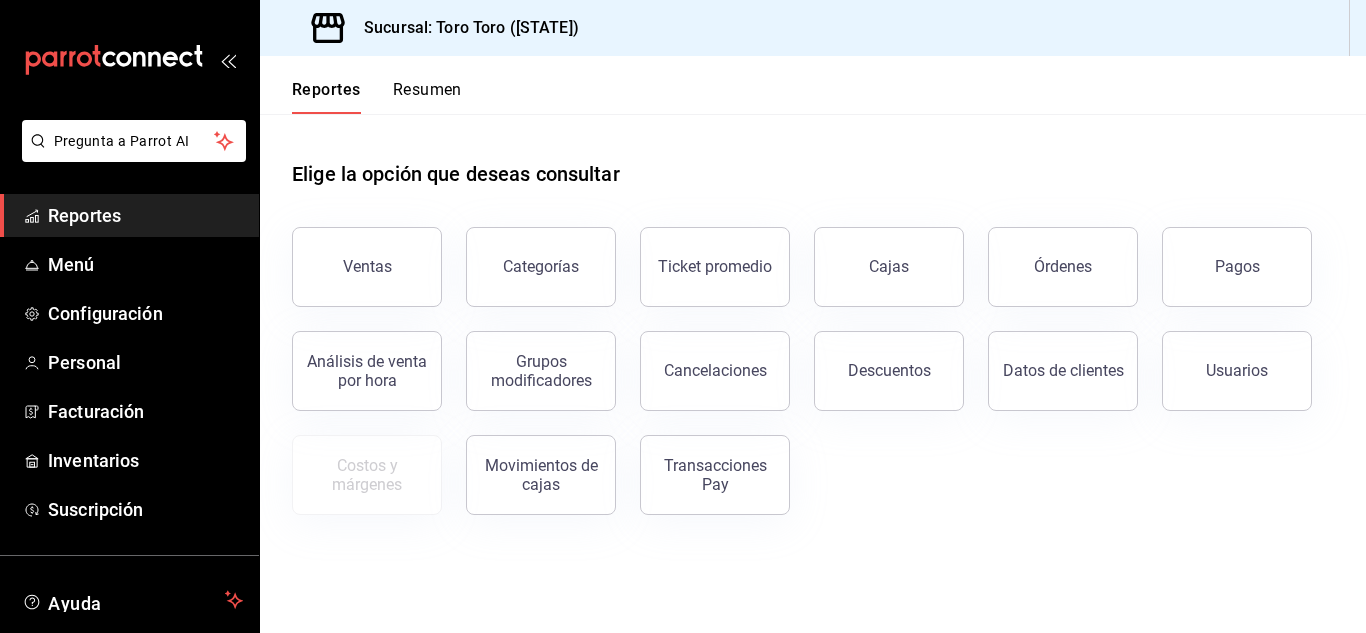 click 